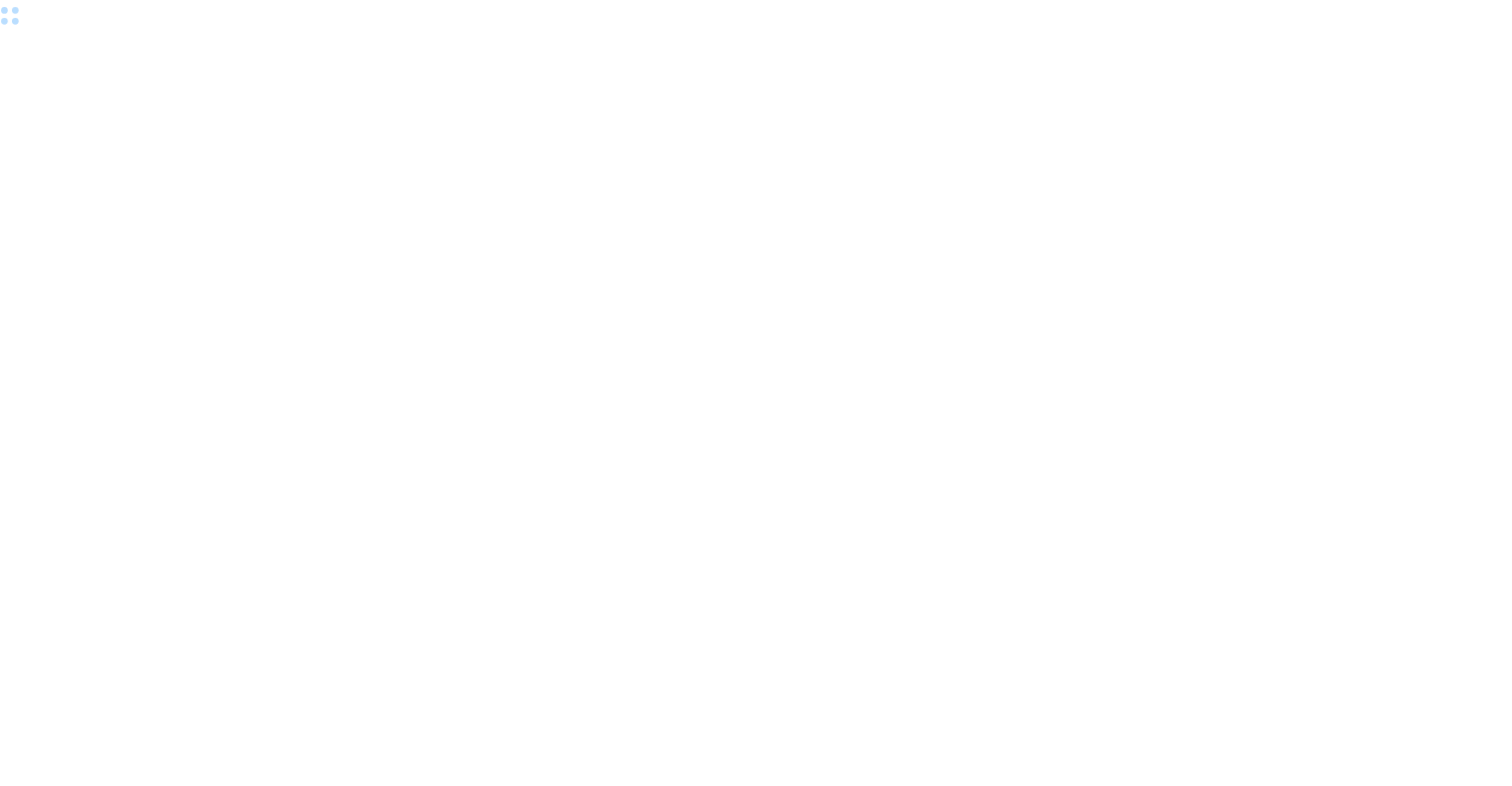 scroll, scrollTop: 0, scrollLeft: 0, axis: both 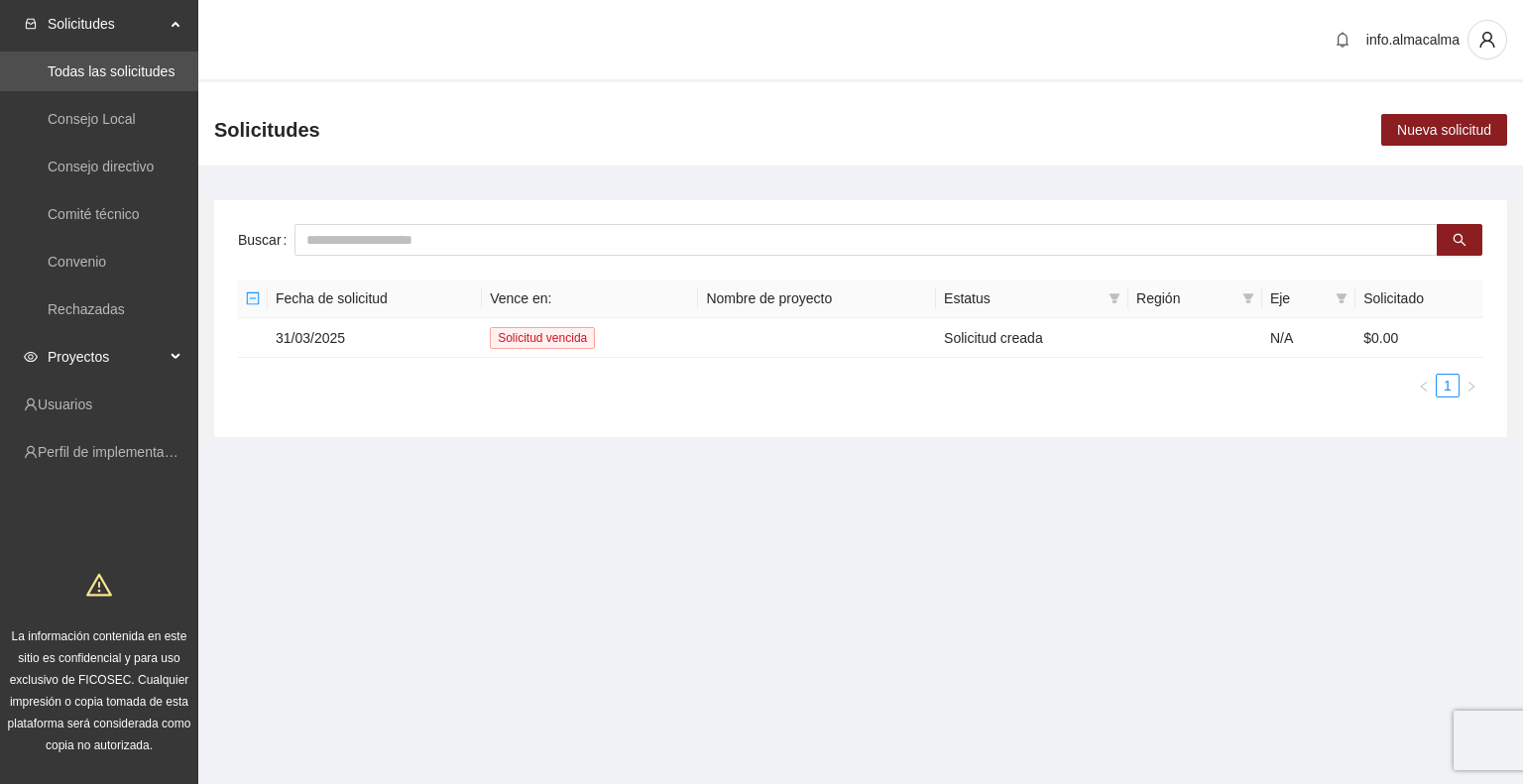 click on "Proyectos" at bounding box center [106, 357] 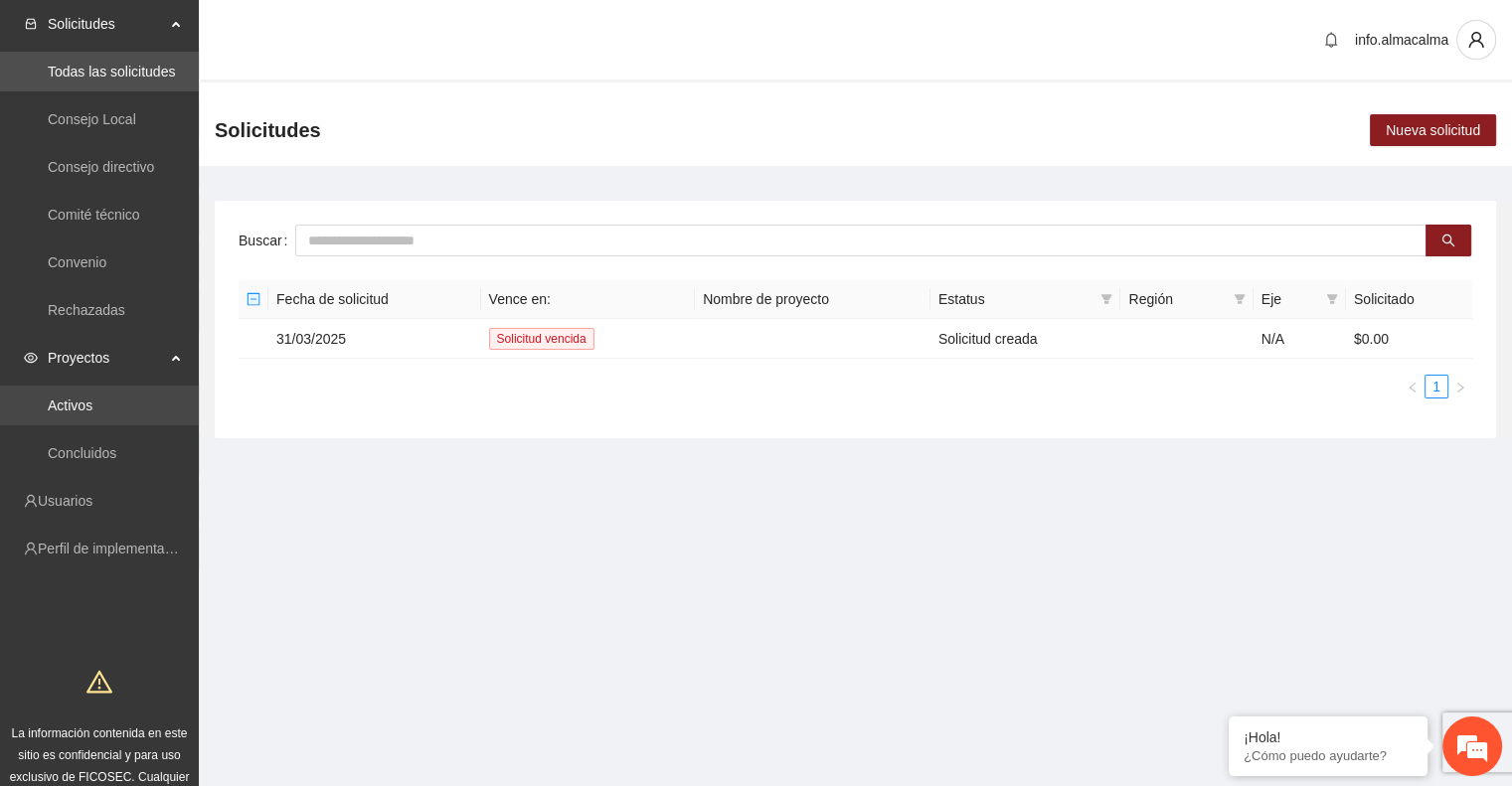 click on "Activos" at bounding box center (70, 405) 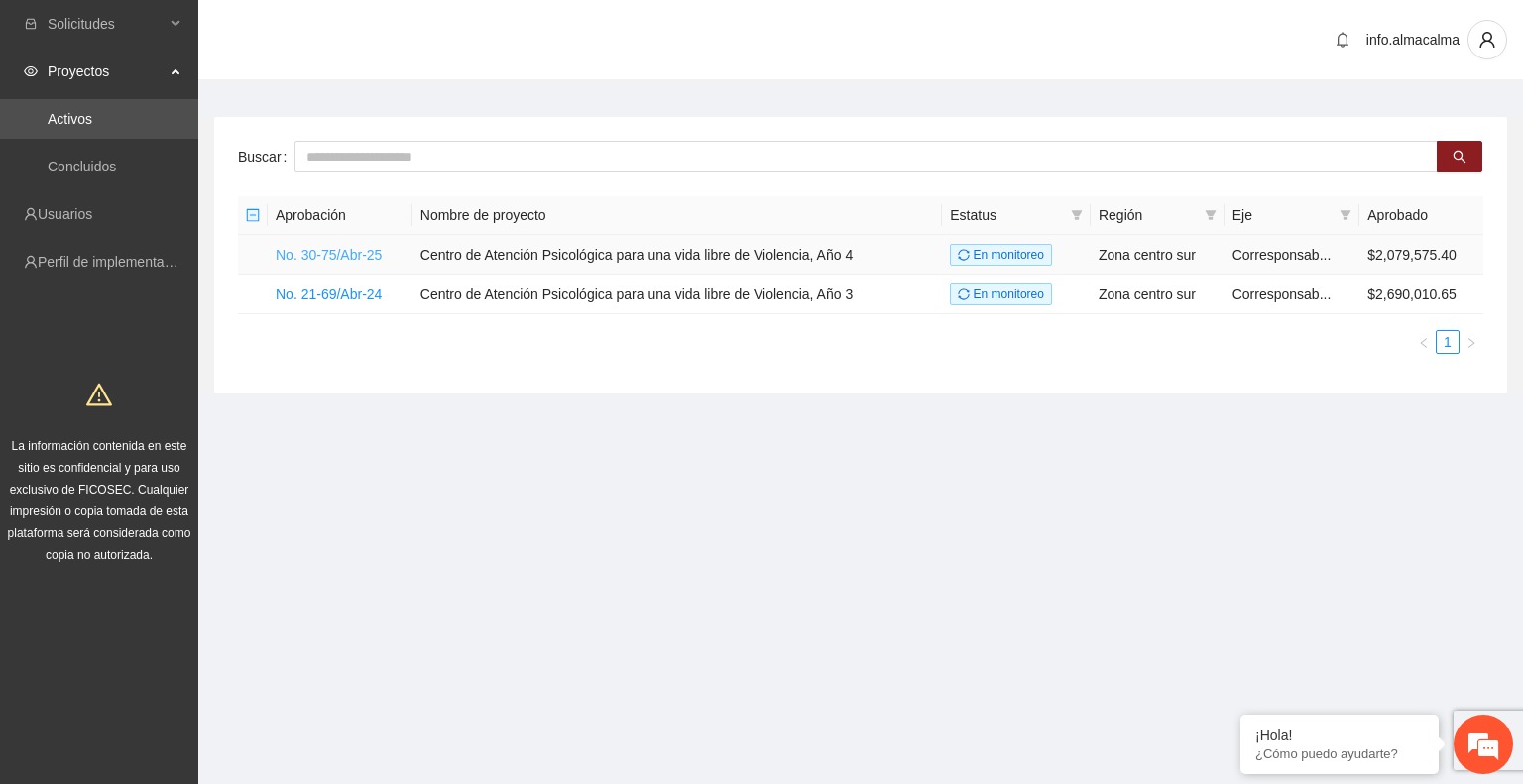 click on "No. 30-75/Abr-25" at bounding box center (328, 255) 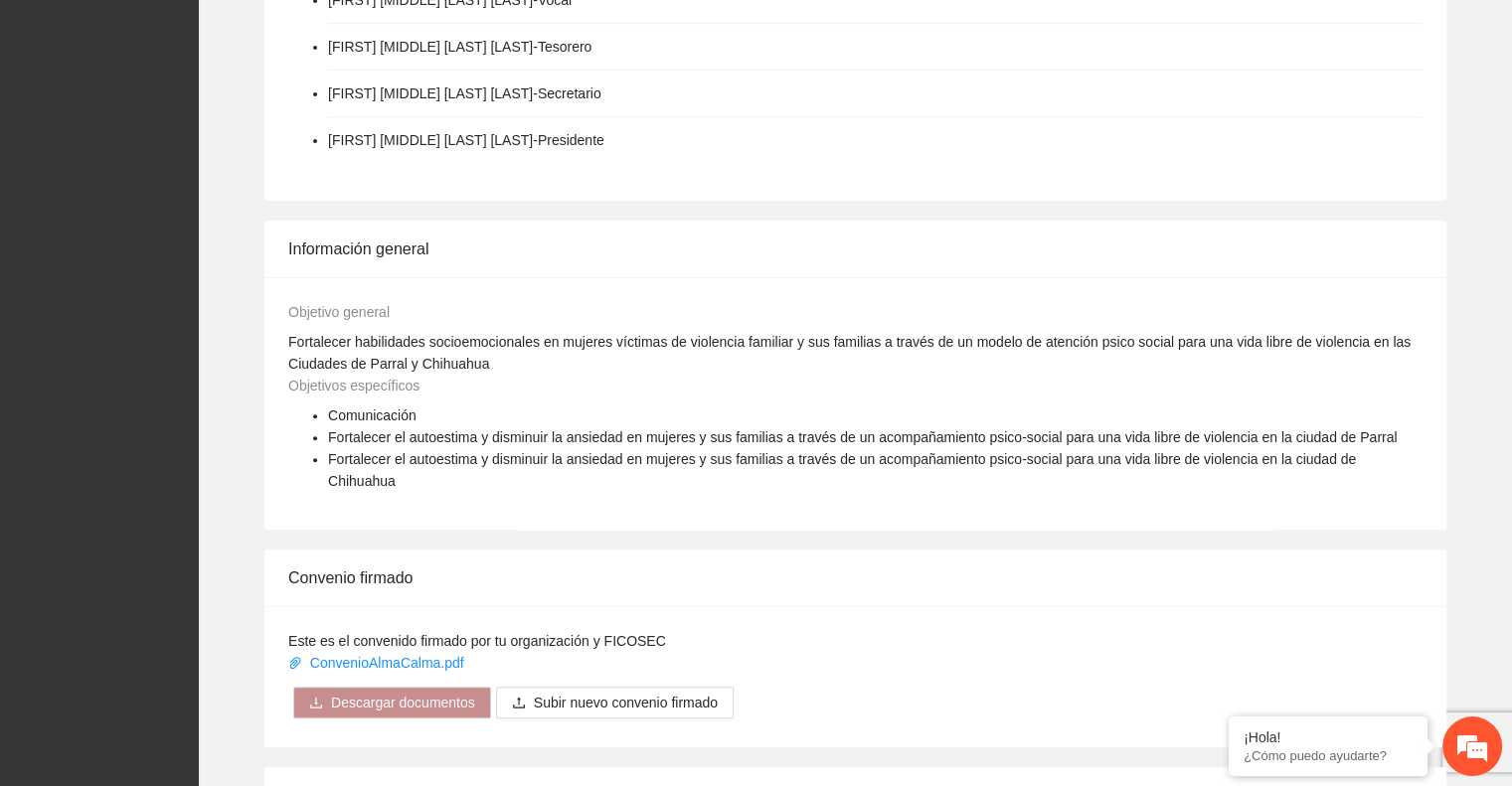 scroll, scrollTop: 0, scrollLeft: 0, axis: both 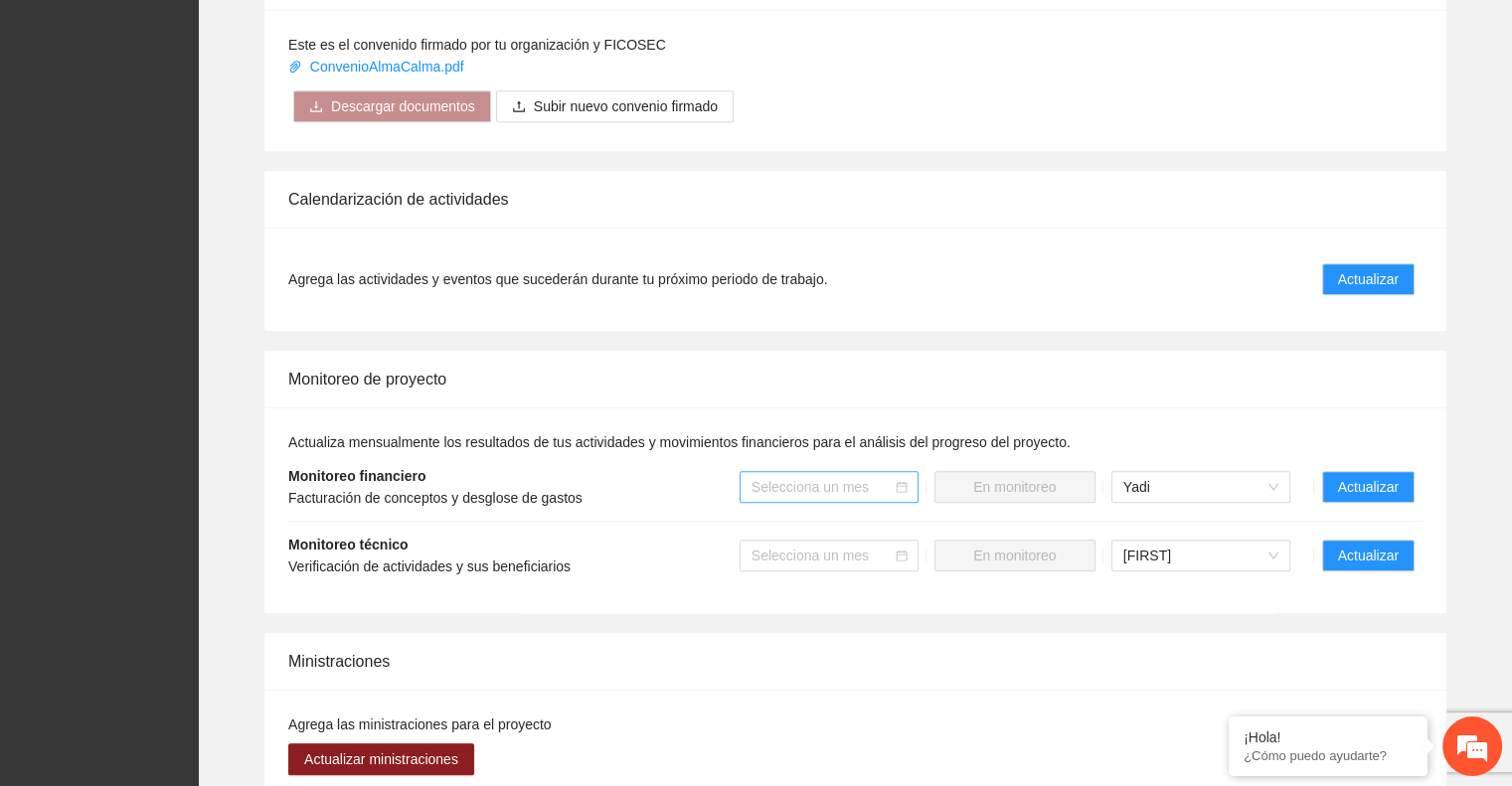 click at bounding box center [822, 487] 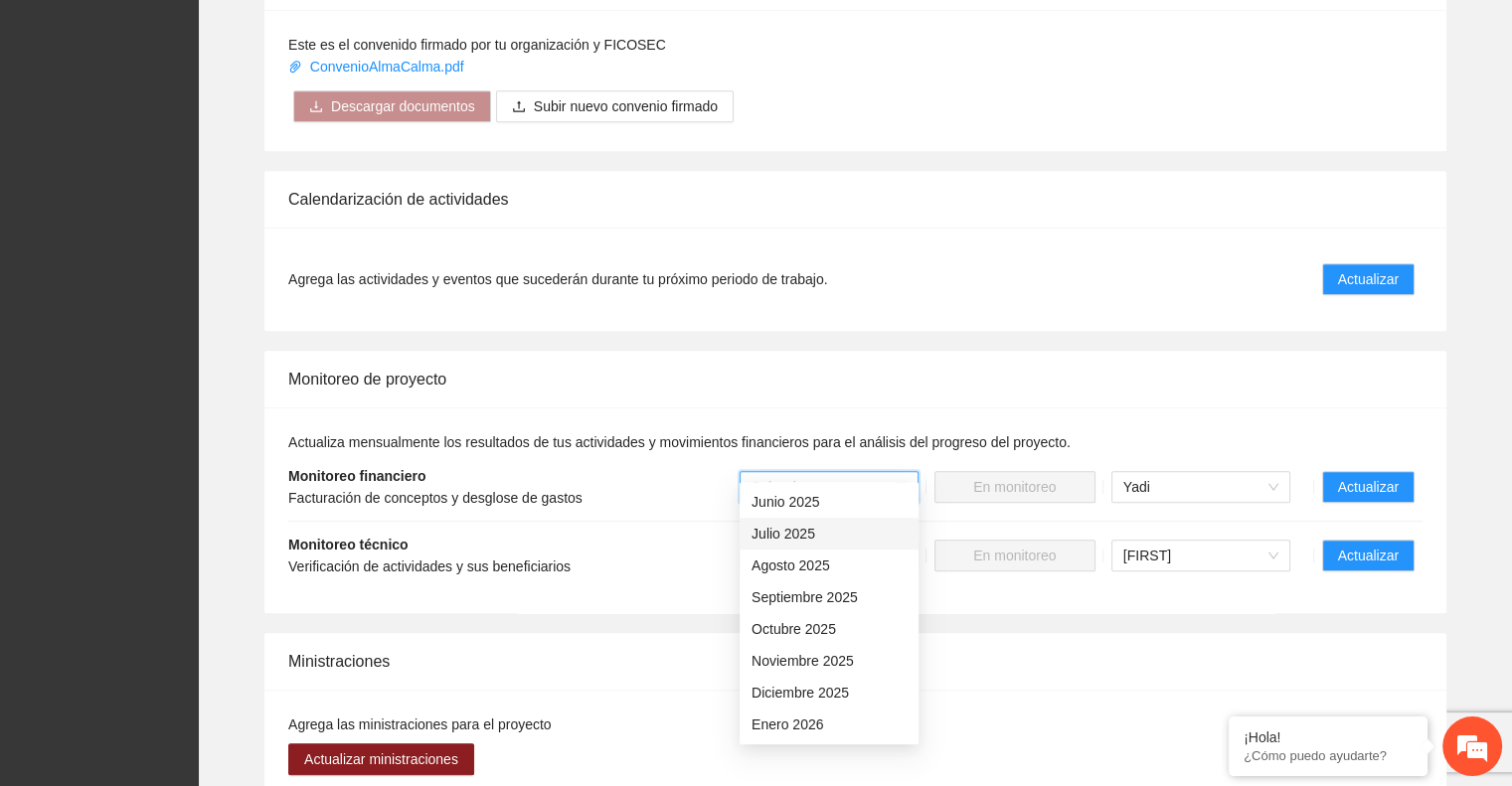 click on "Julio 2025" at bounding box center (829, 534) 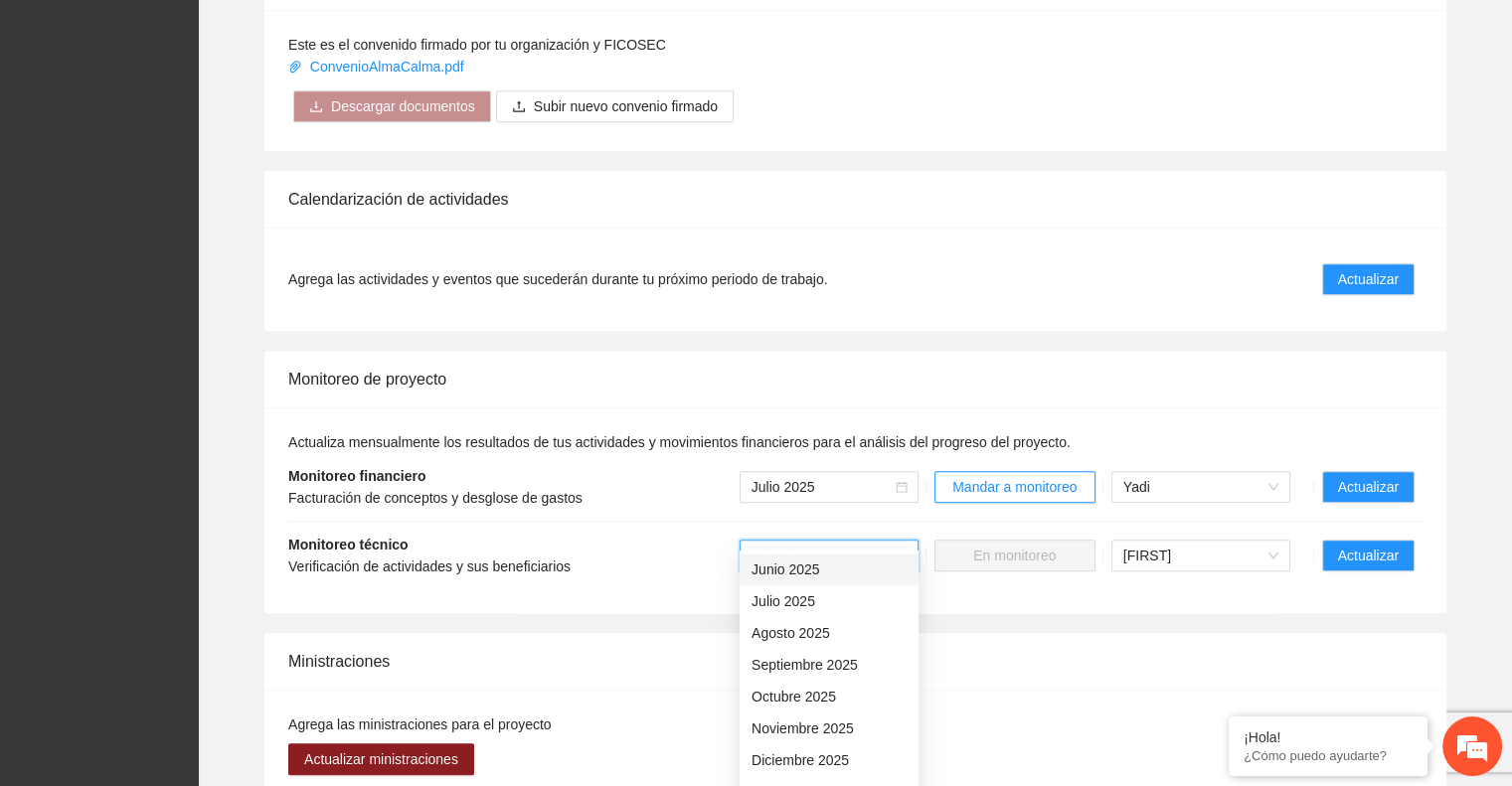 click at bounding box center [822, 555] 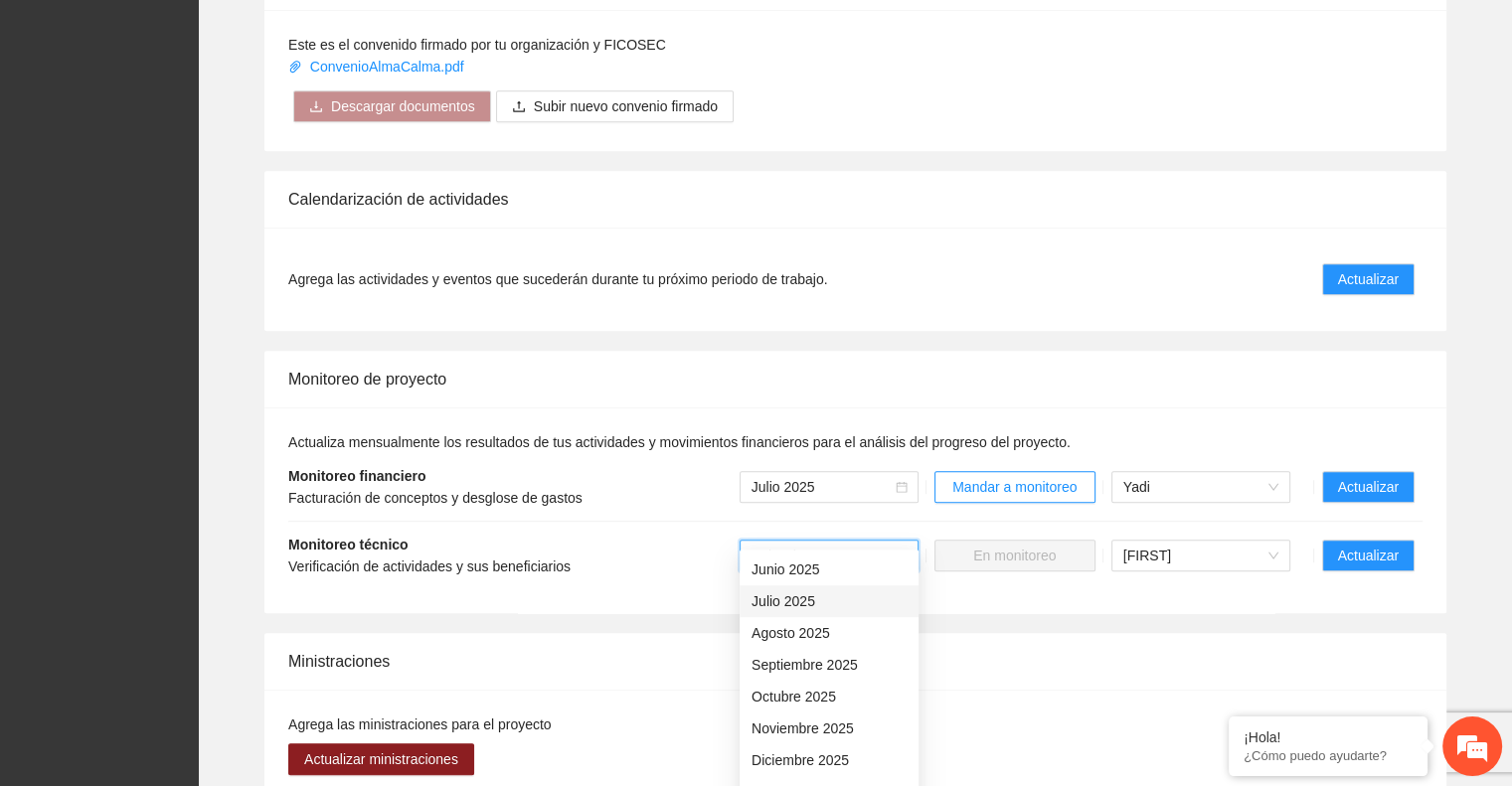 click on "Julio 2025" at bounding box center [829, 601] 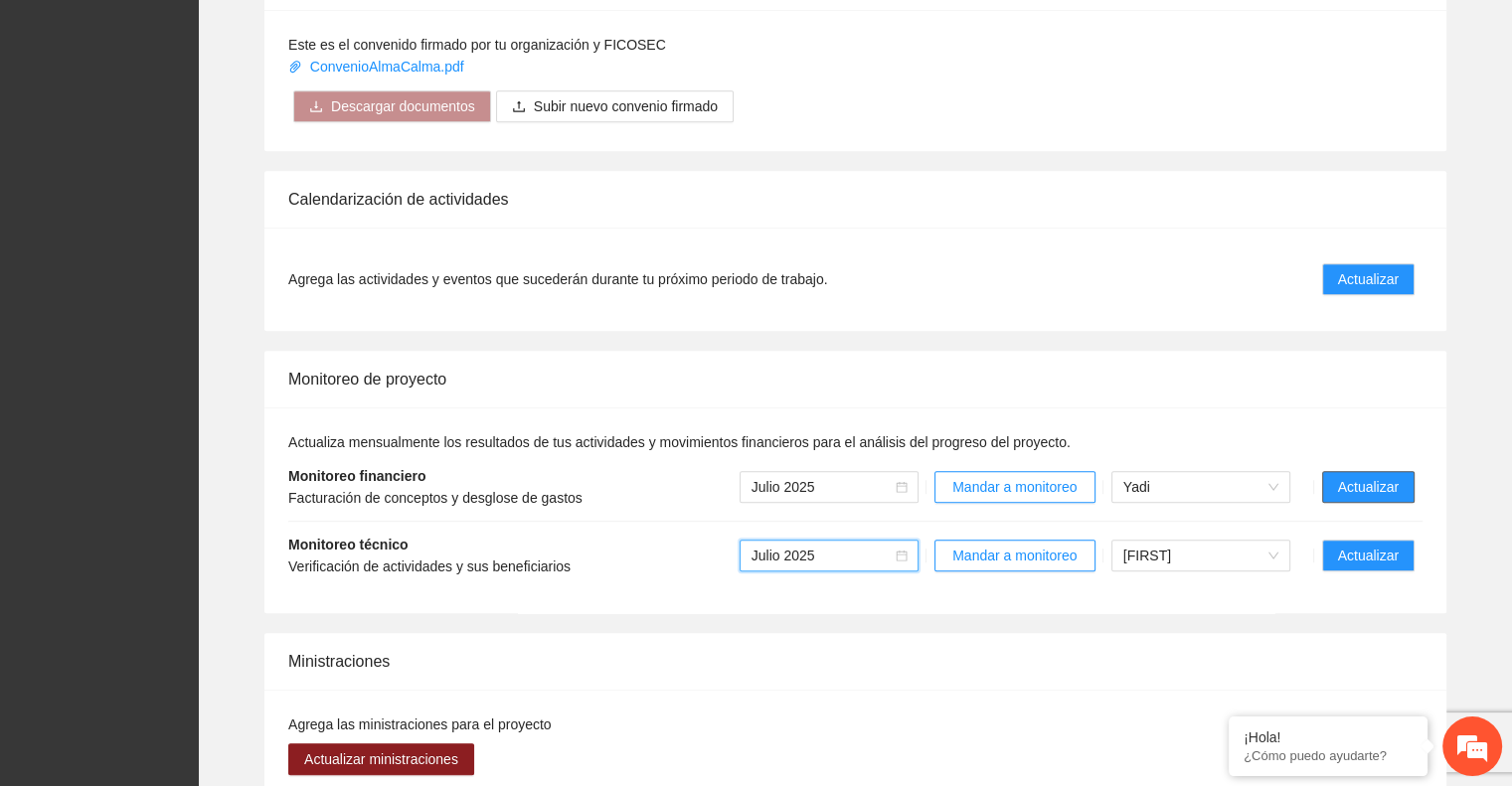 click on "Actualizar" at bounding box center [1368, 487] 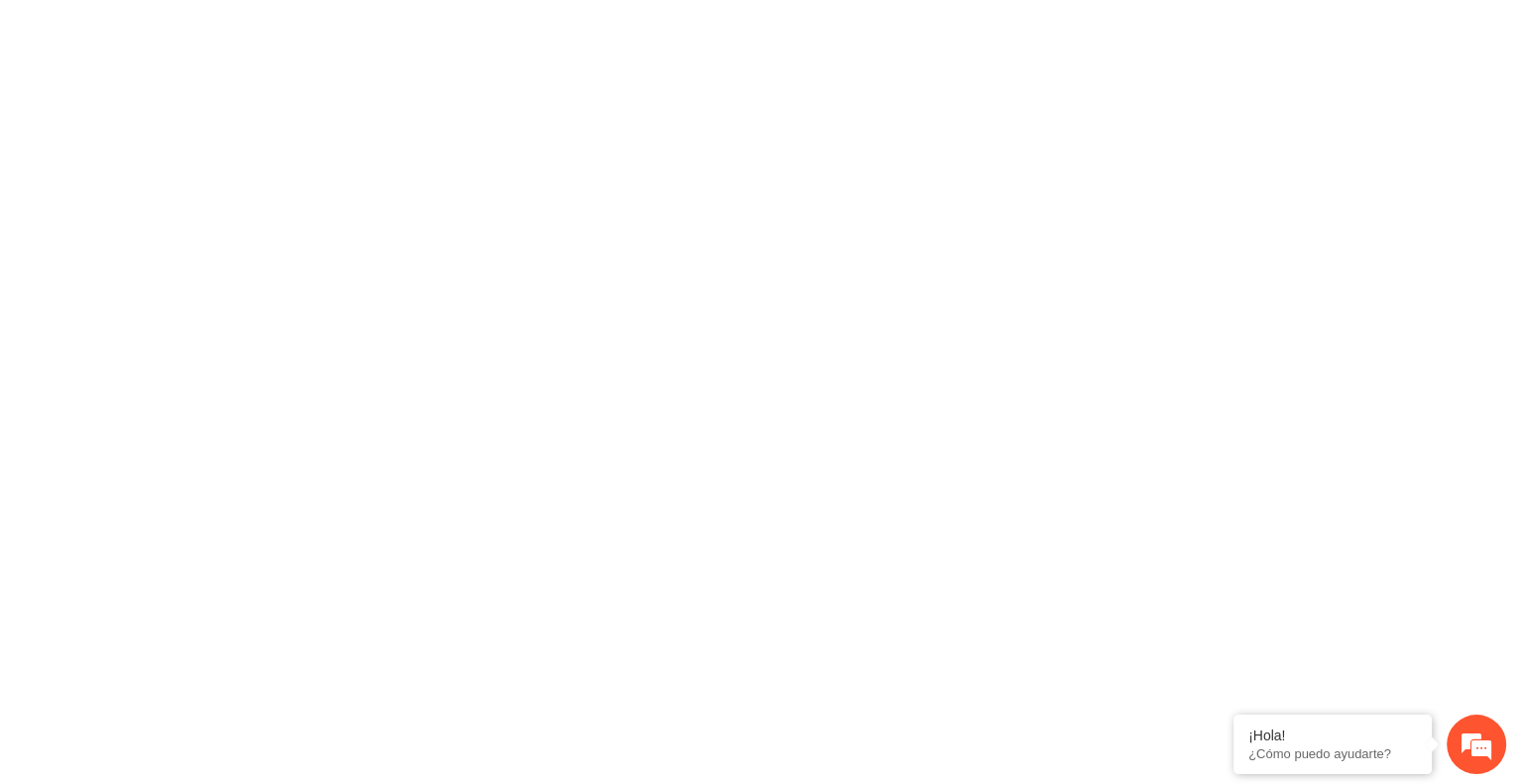 scroll, scrollTop: 0, scrollLeft: 0, axis: both 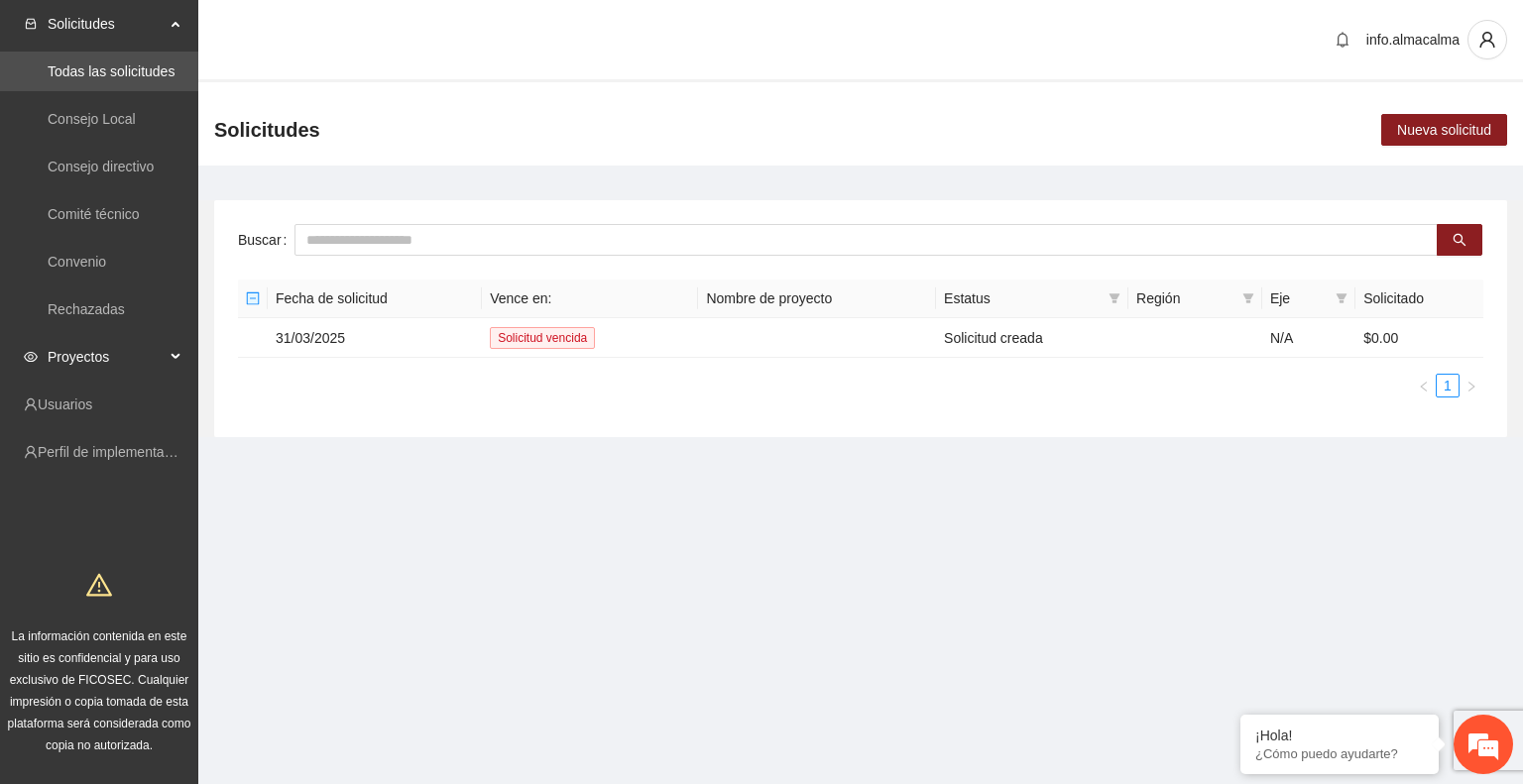 click on "Proyectos" at bounding box center (106, 357) 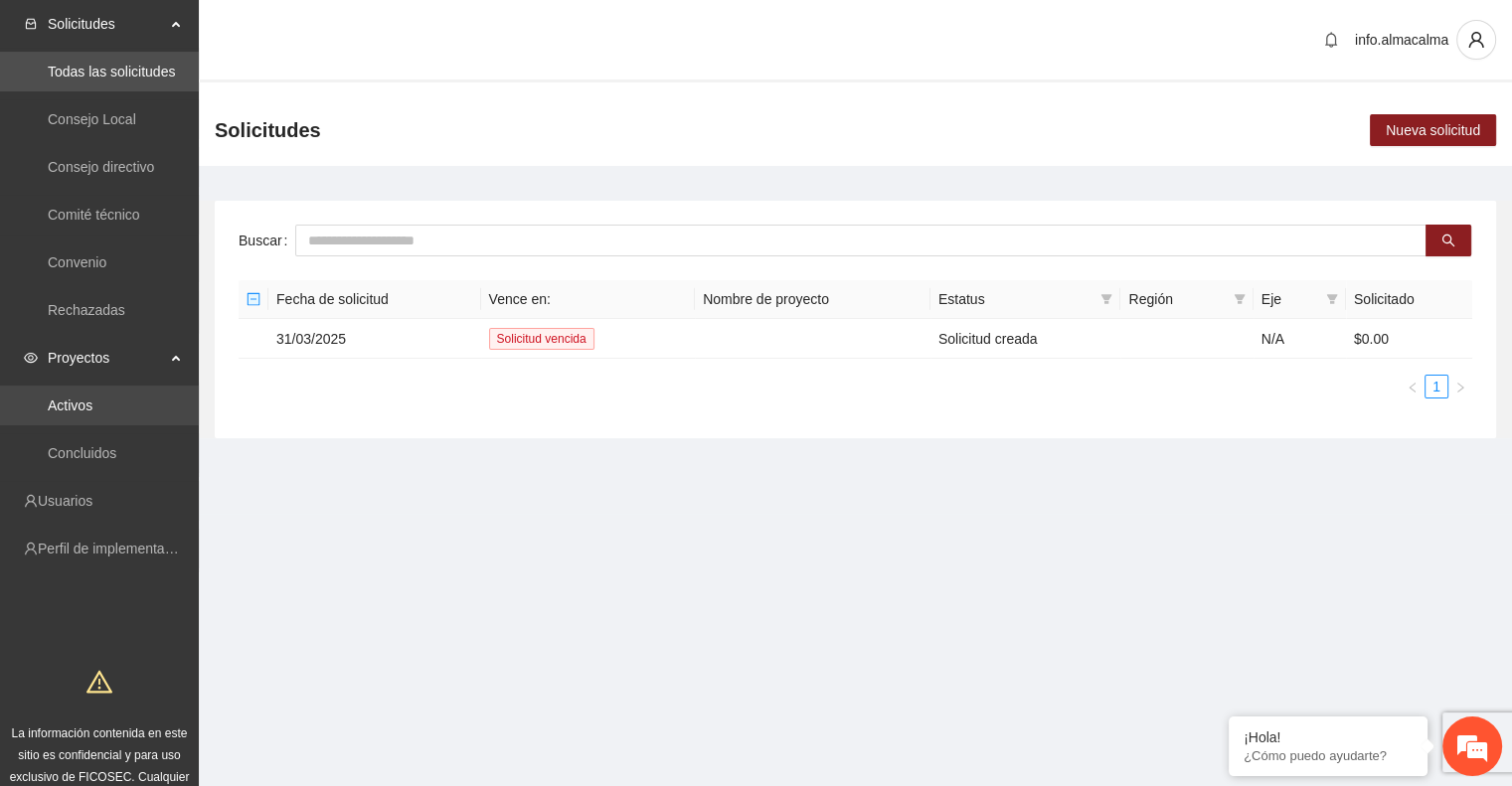 click on "Activos" at bounding box center (70, 405) 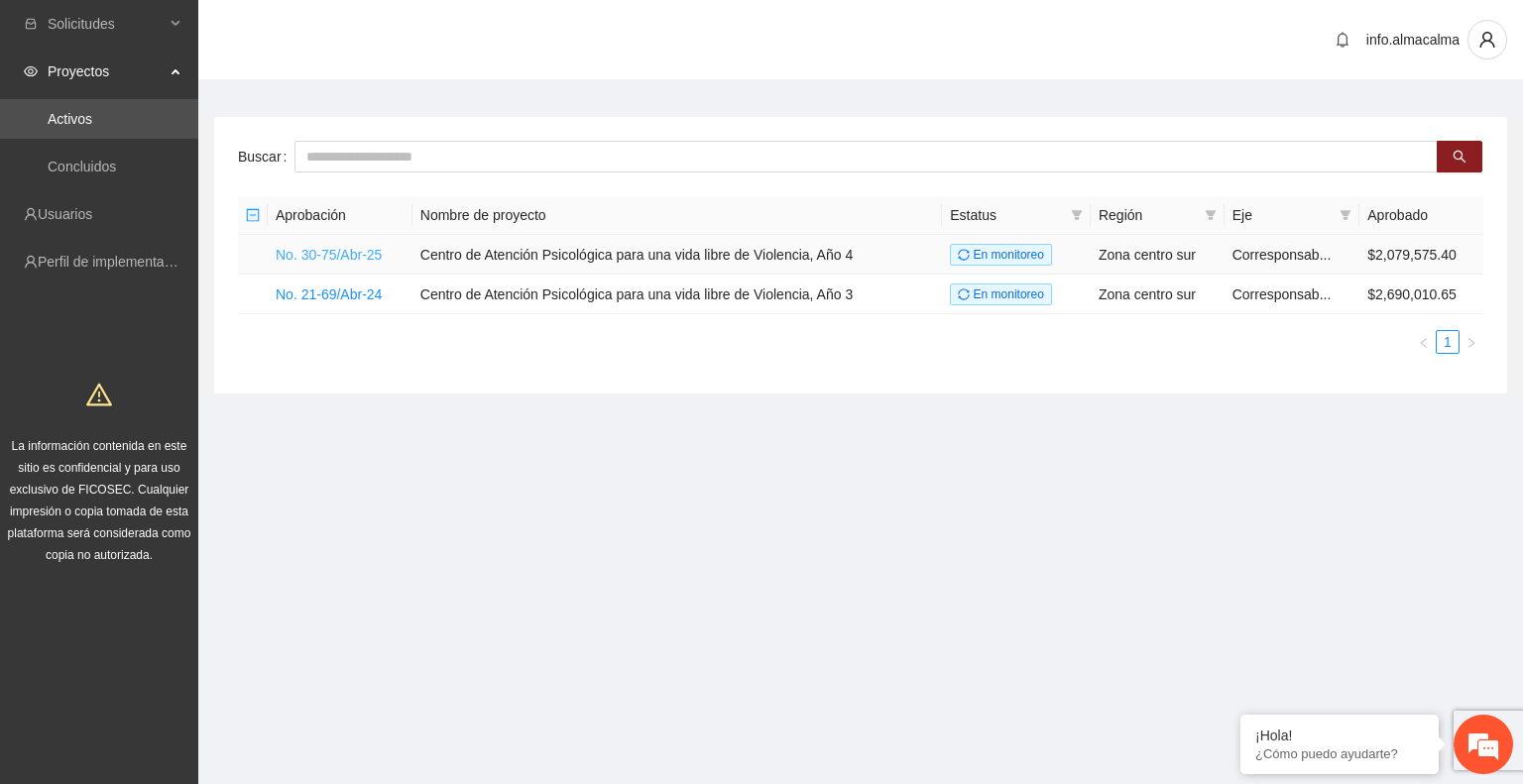 click on "No. 30-75/Abr-25" at bounding box center [328, 255] 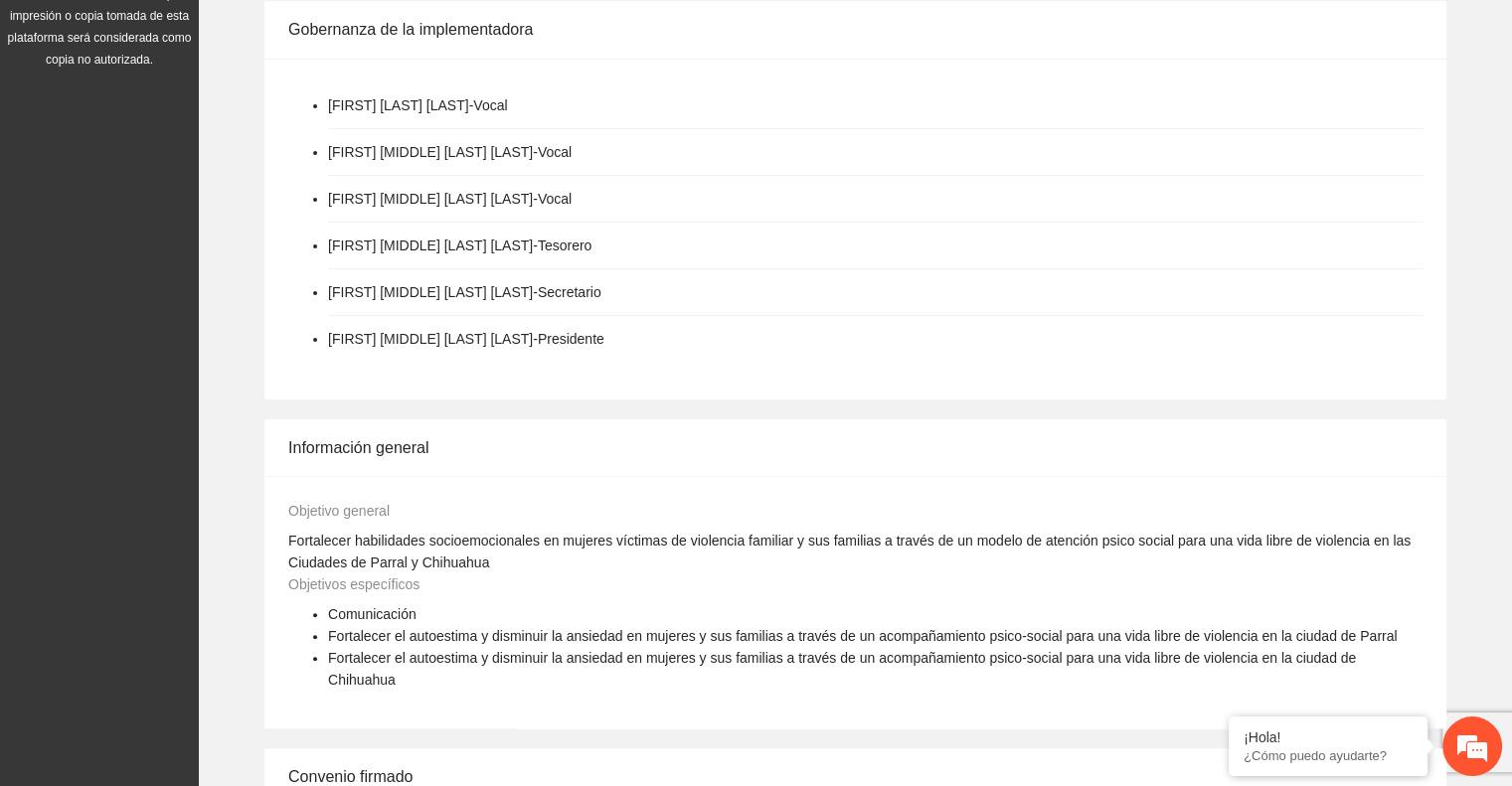 scroll, scrollTop: 994, scrollLeft: 0, axis: vertical 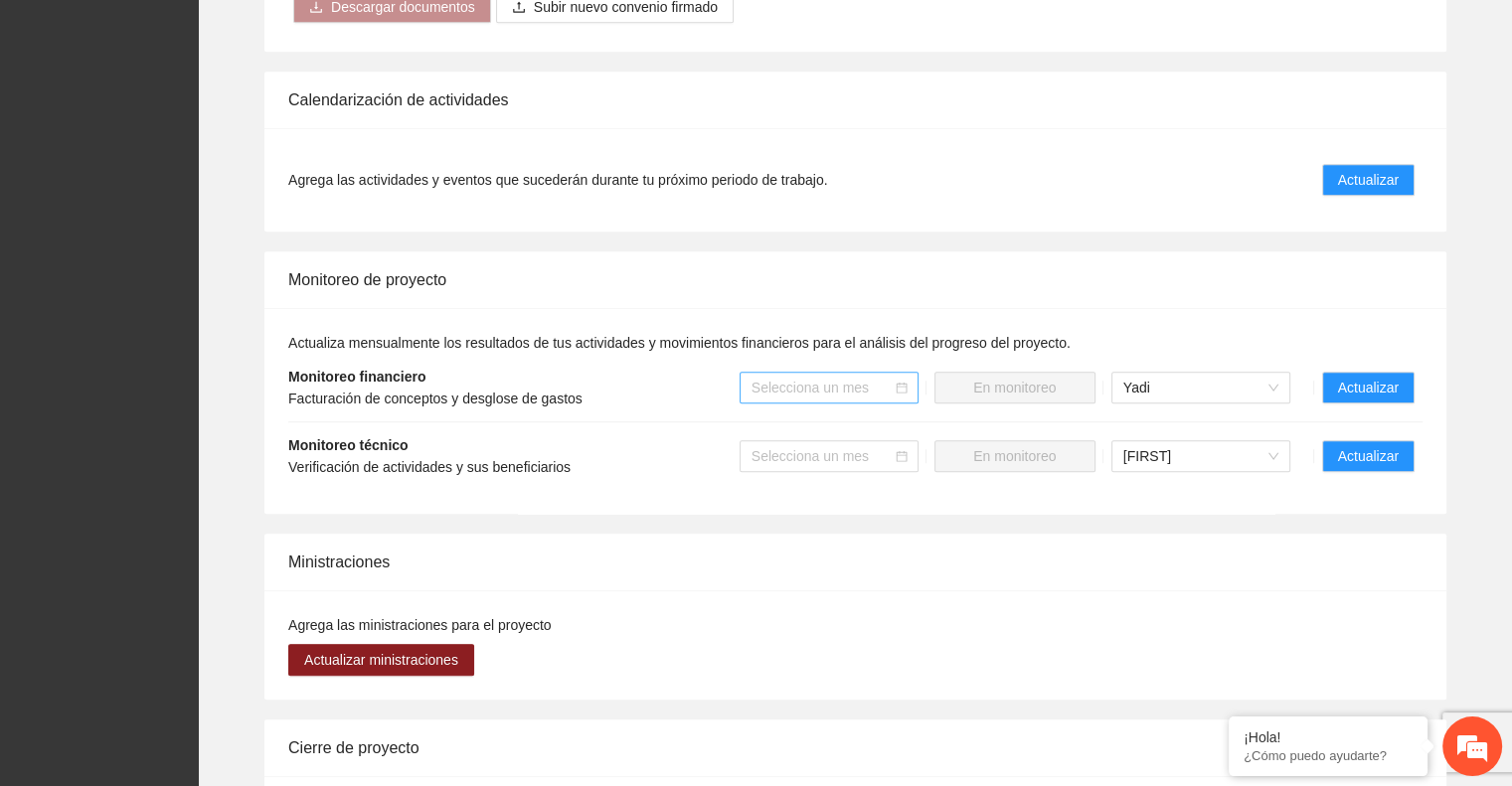 click at bounding box center (822, 388) 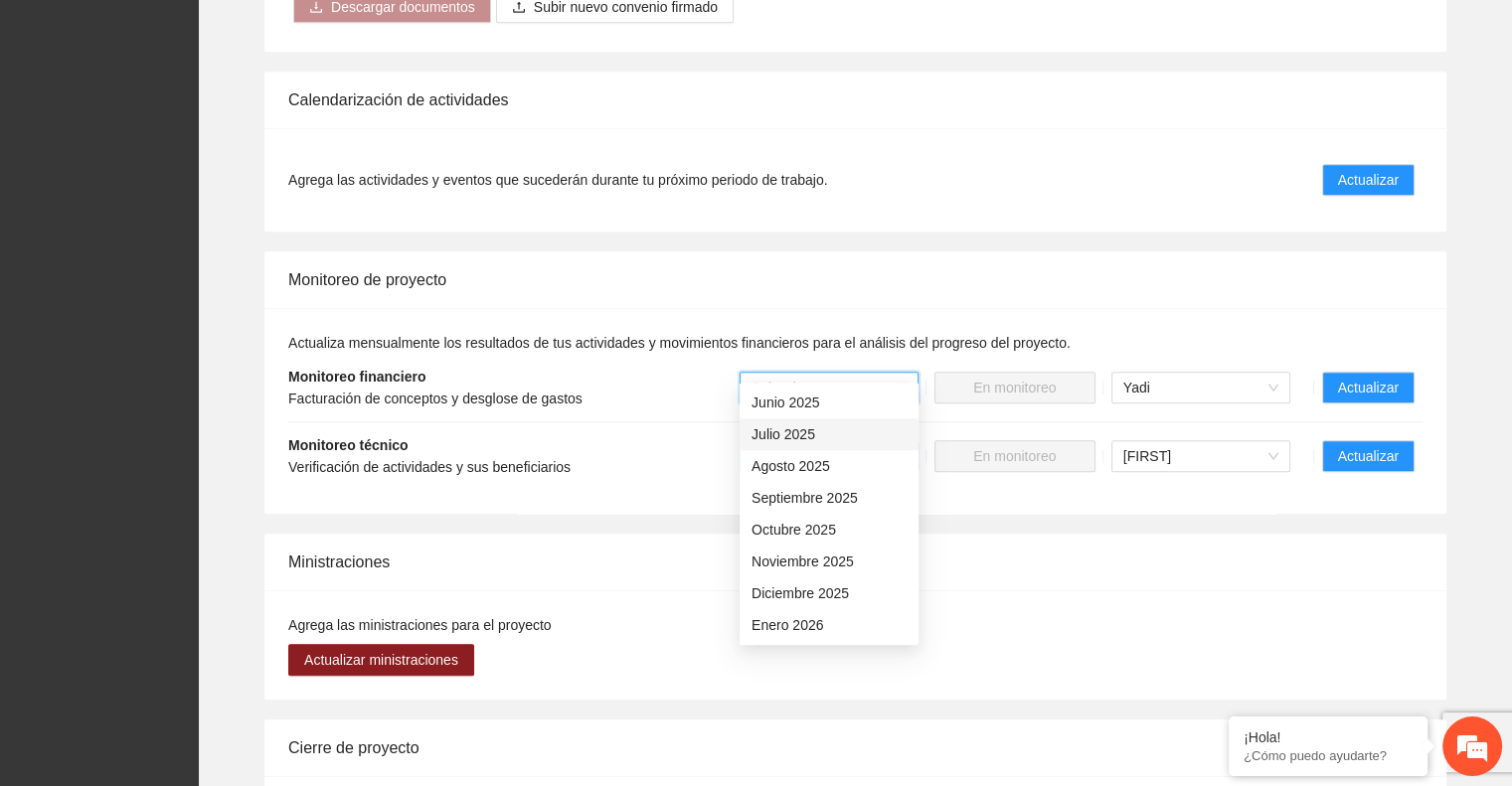 drag, startPoint x: 804, startPoint y: 435, endPoint x: 855, endPoint y: 424, distance: 52.17279 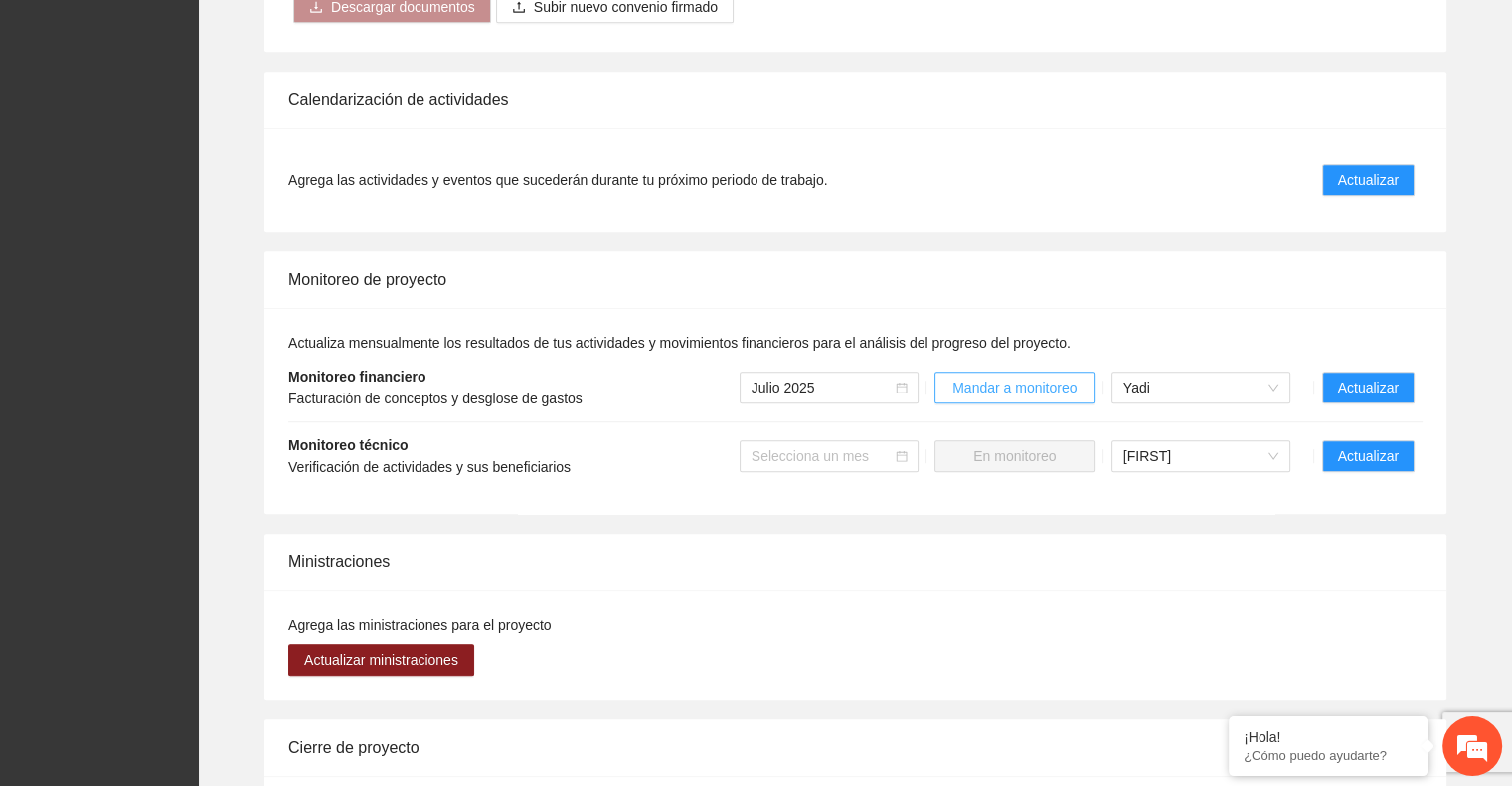 click on "Mandar a monitoreo" at bounding box center [1014, 388] 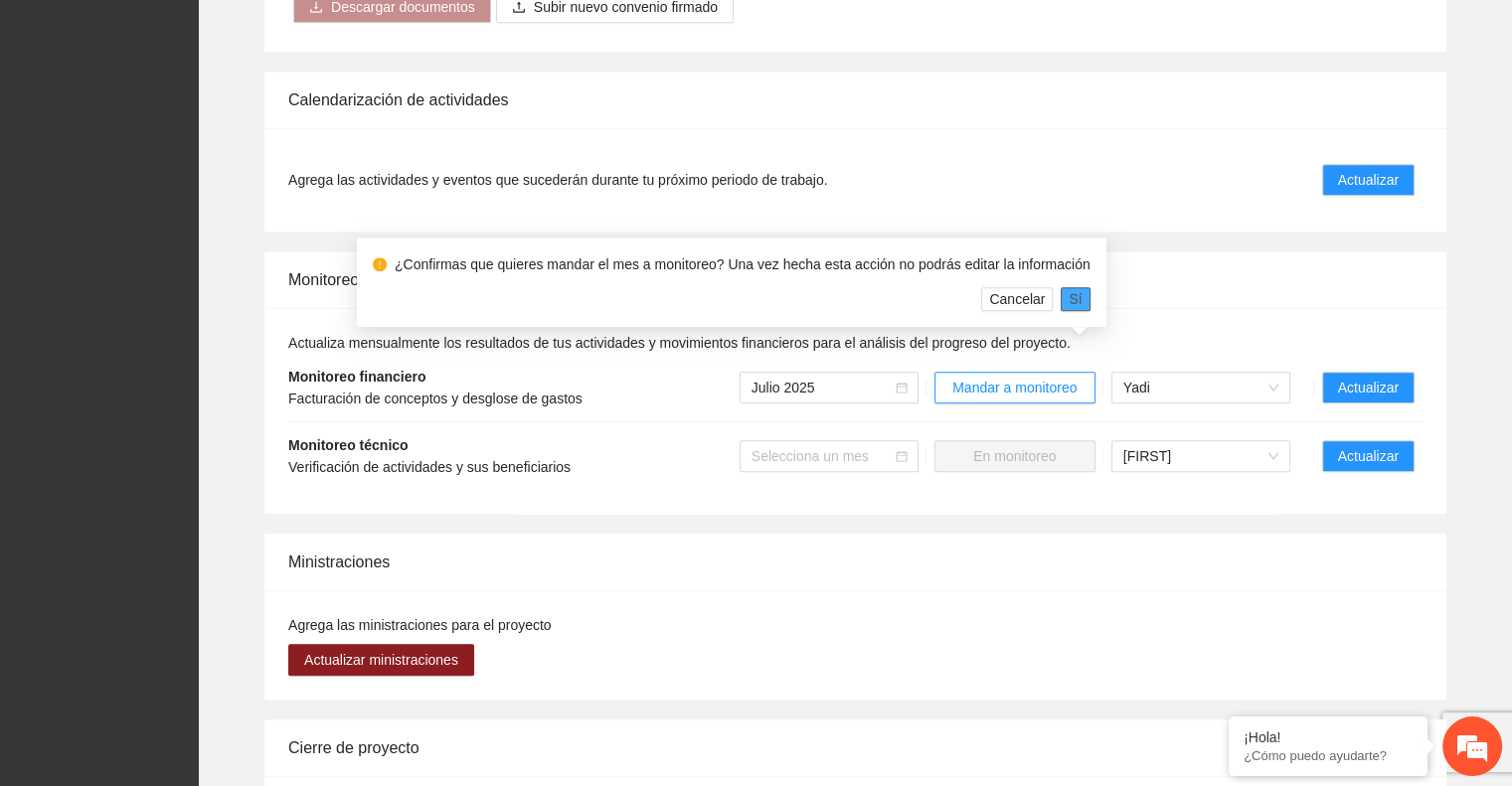 click on "Sí" at bounding box center (1075, 299) 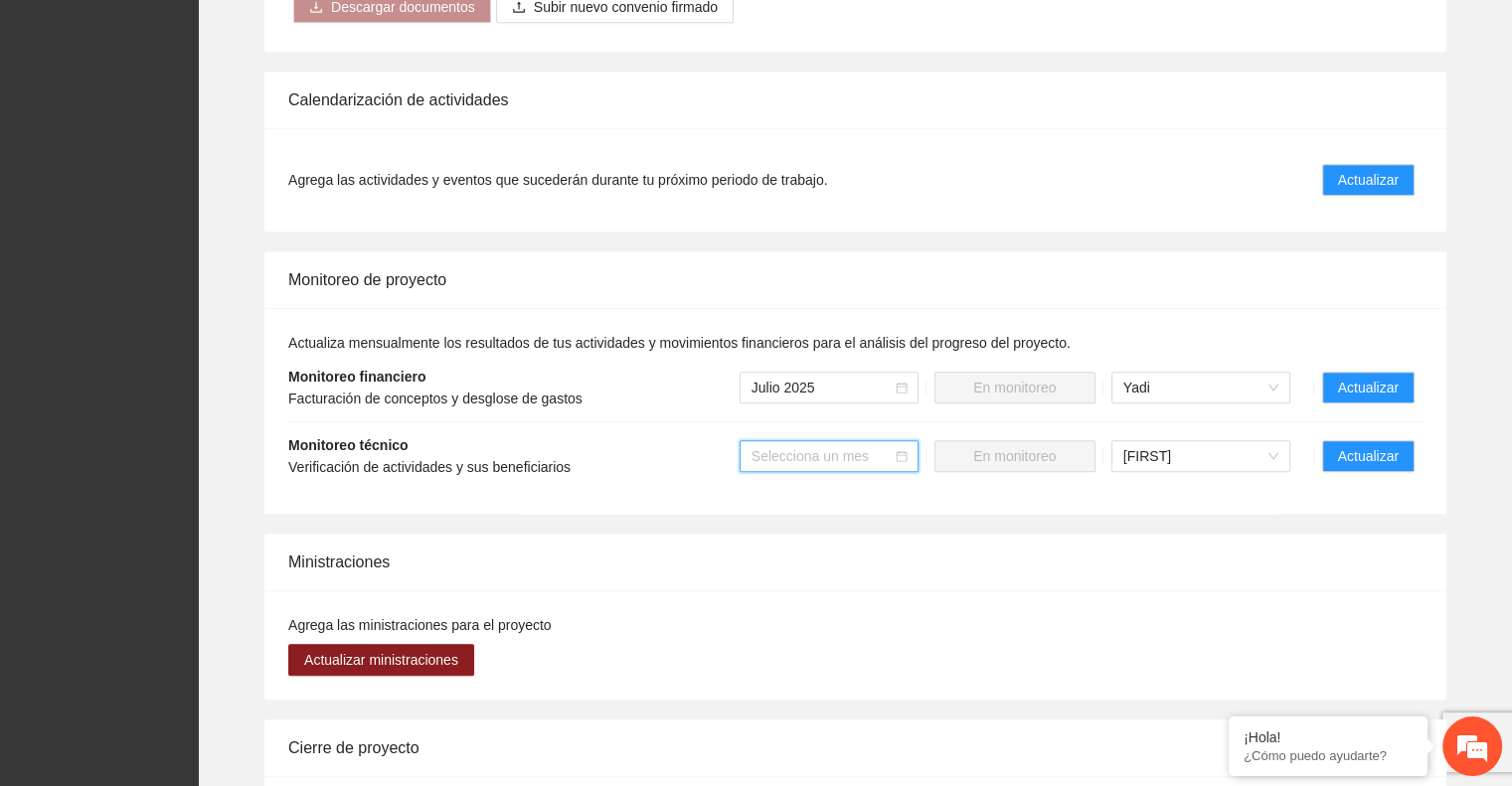 click at bounding box center [822, 456] 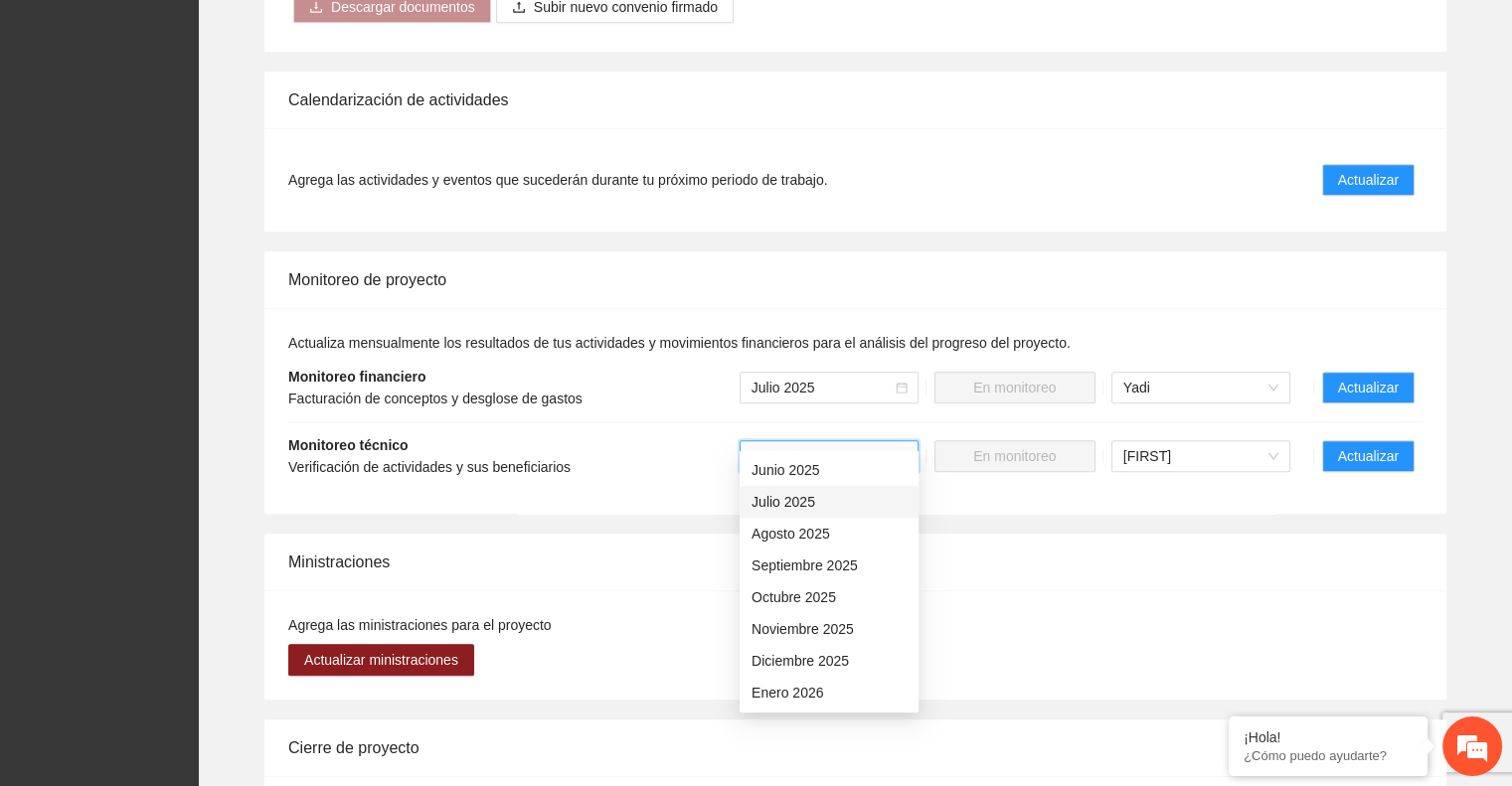 click on "Julio 2025" at bounding box center [829, 502] 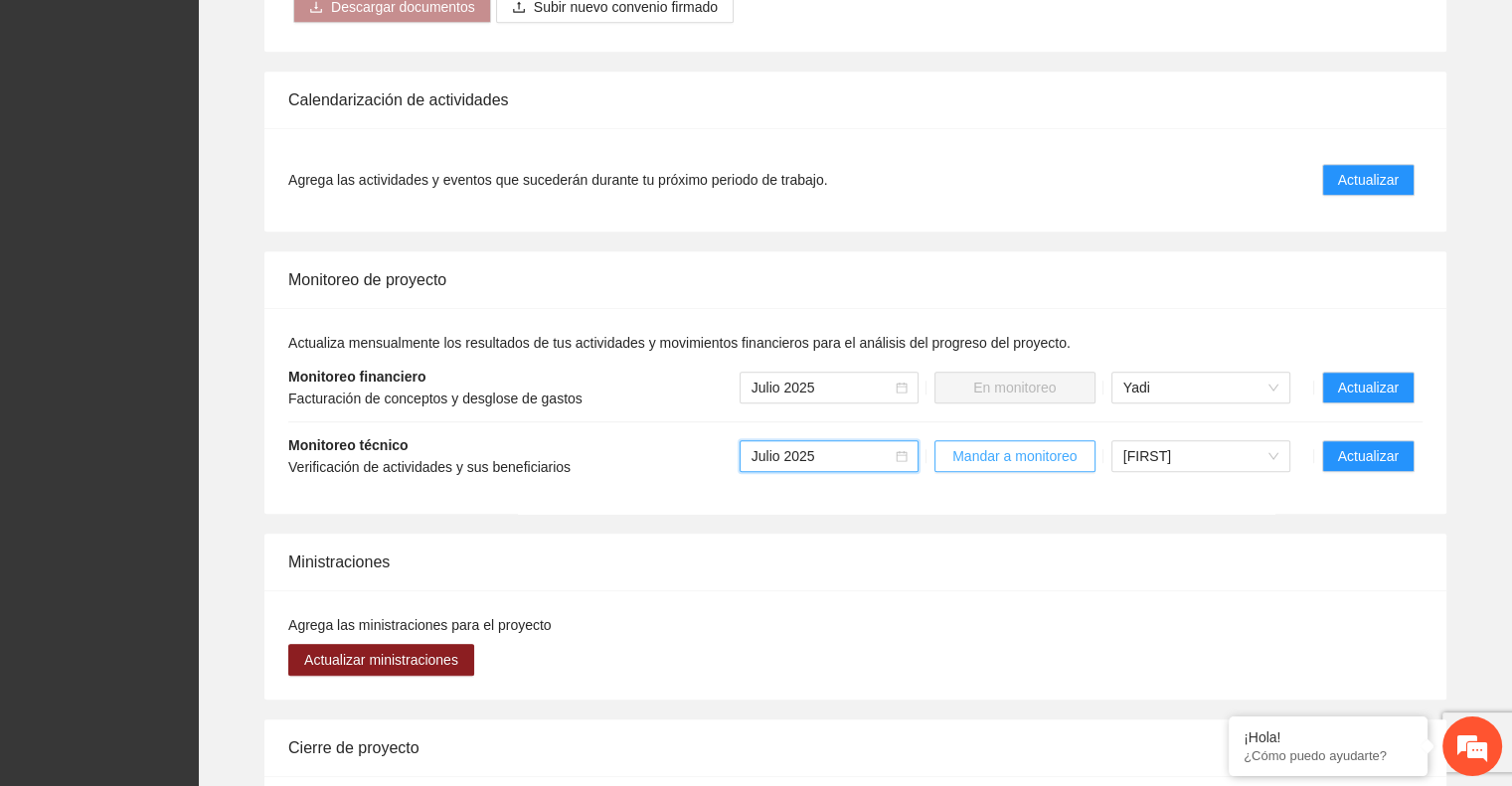 click on "Mandar a monitoreo" at bounding box center [1014, 456] 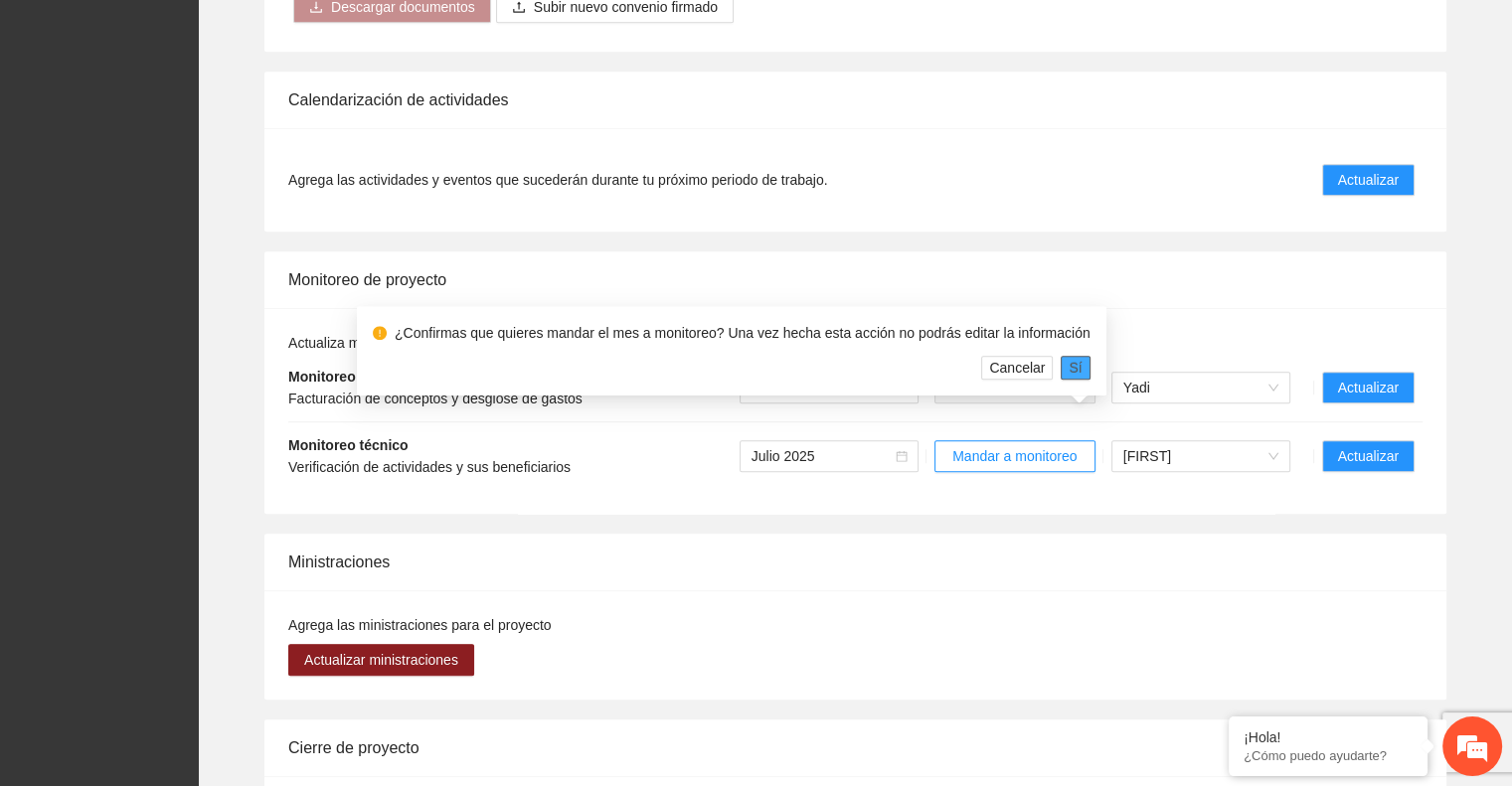 click on "Sí" at bounding box center [1075, 368] 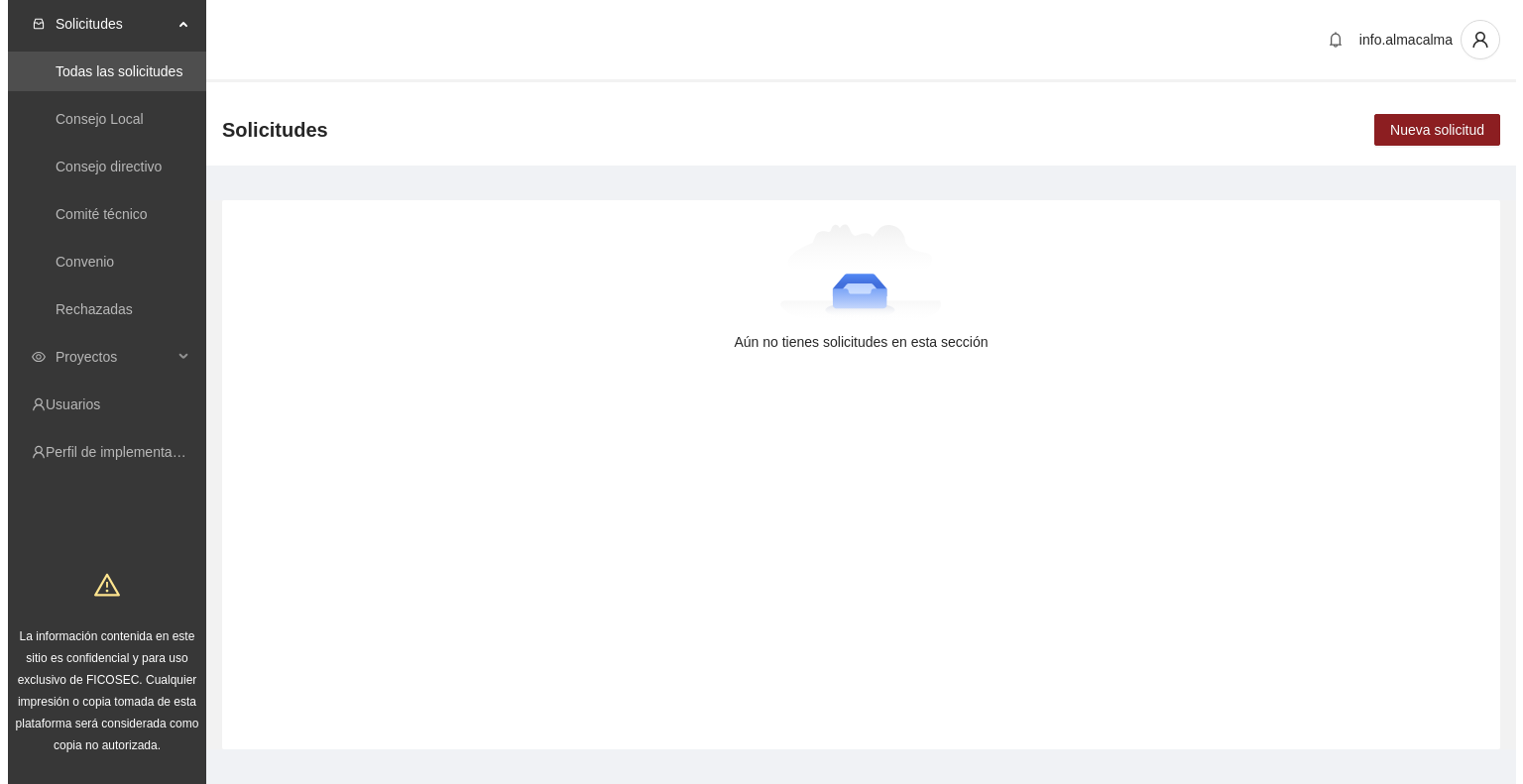 scroll, scrollTop: 0, scrollLeft: 0, axis: both 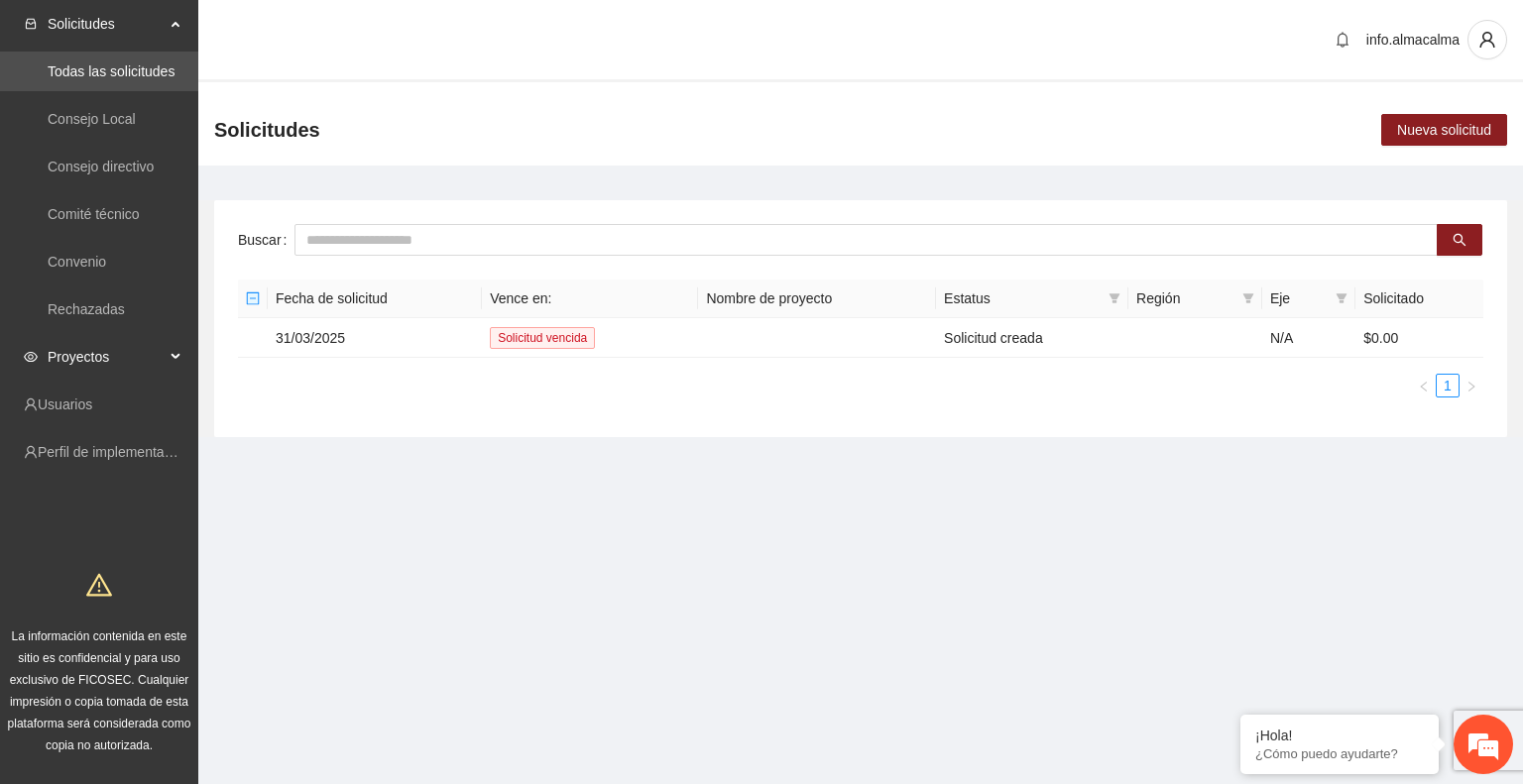 click on "Proyectos" at bounding box center (106, 357) 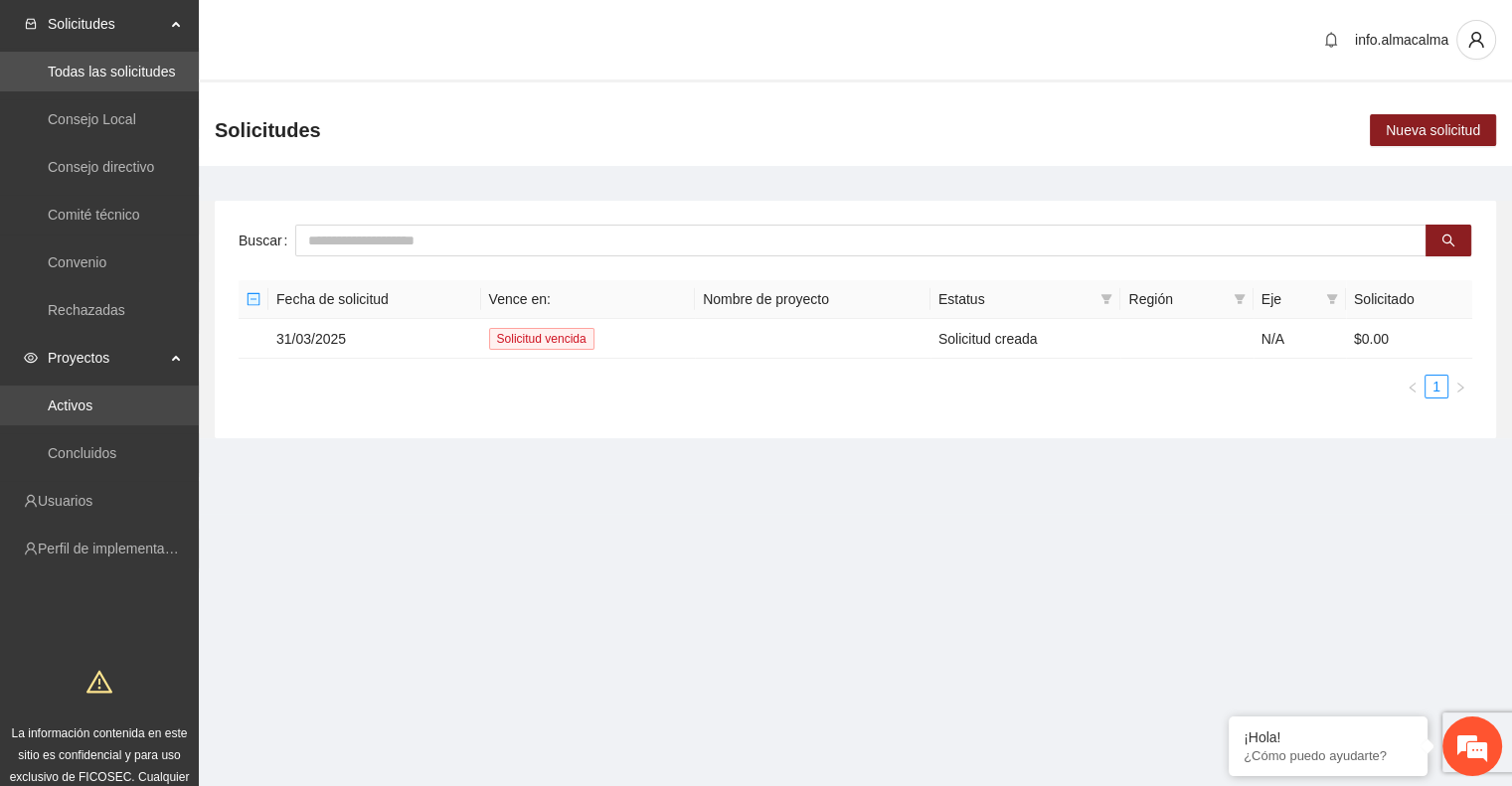 click on "Activos" at bounding box center (70, 405) 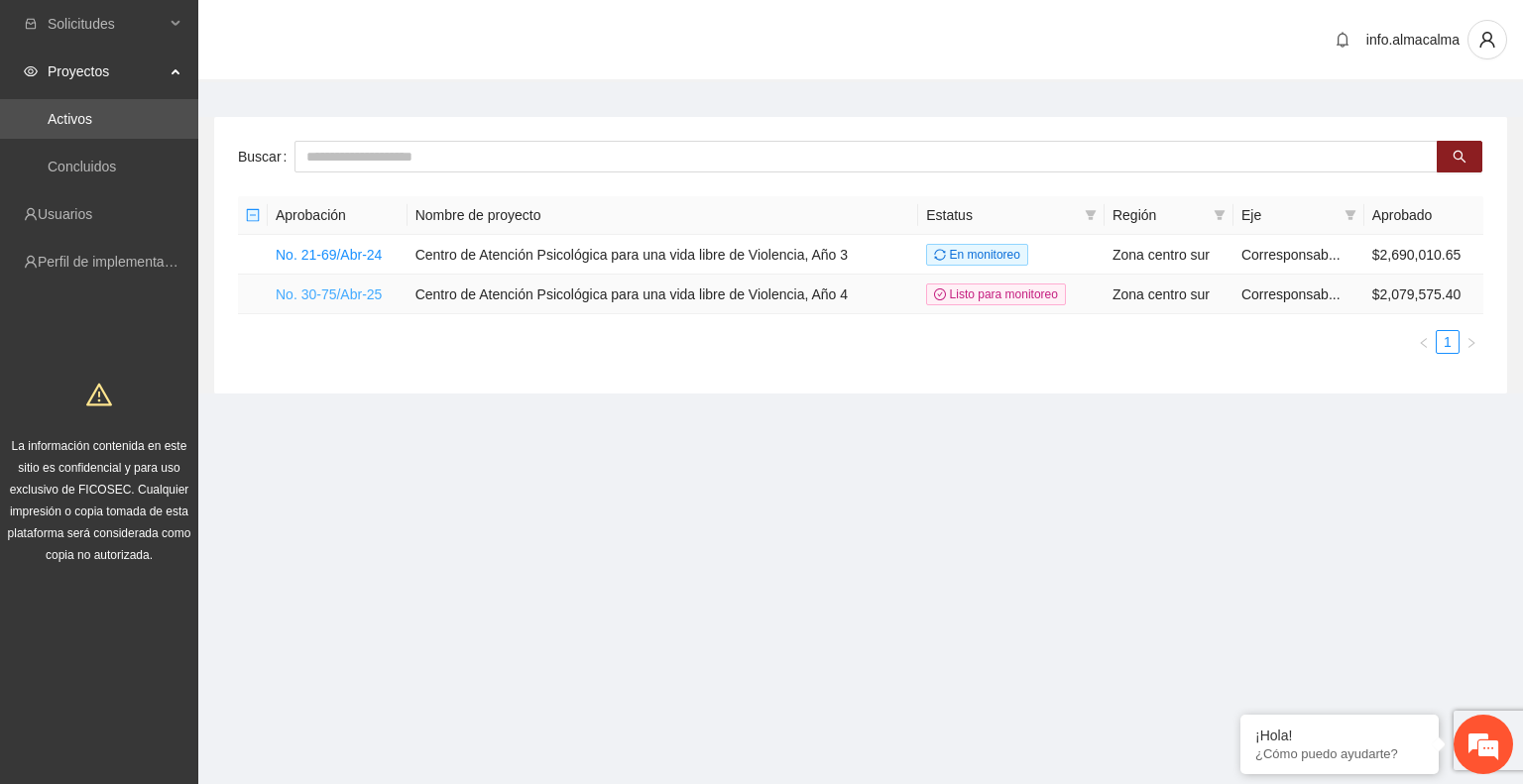 click on "No. 30-75/Abr-25" at bounding box center (328, 294) 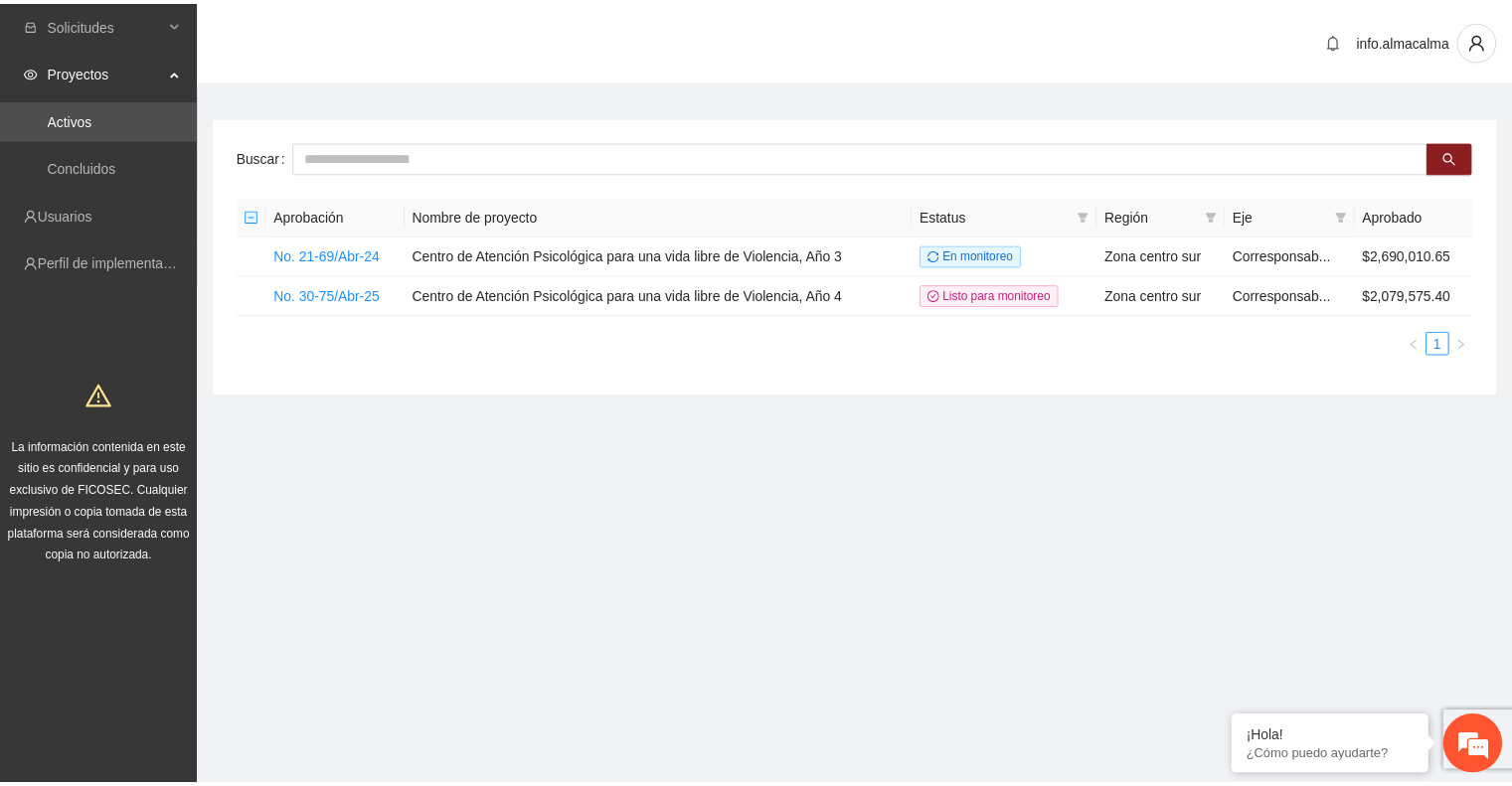 scroll, scrollTop: 0, scrollLeft: 0, axis: both 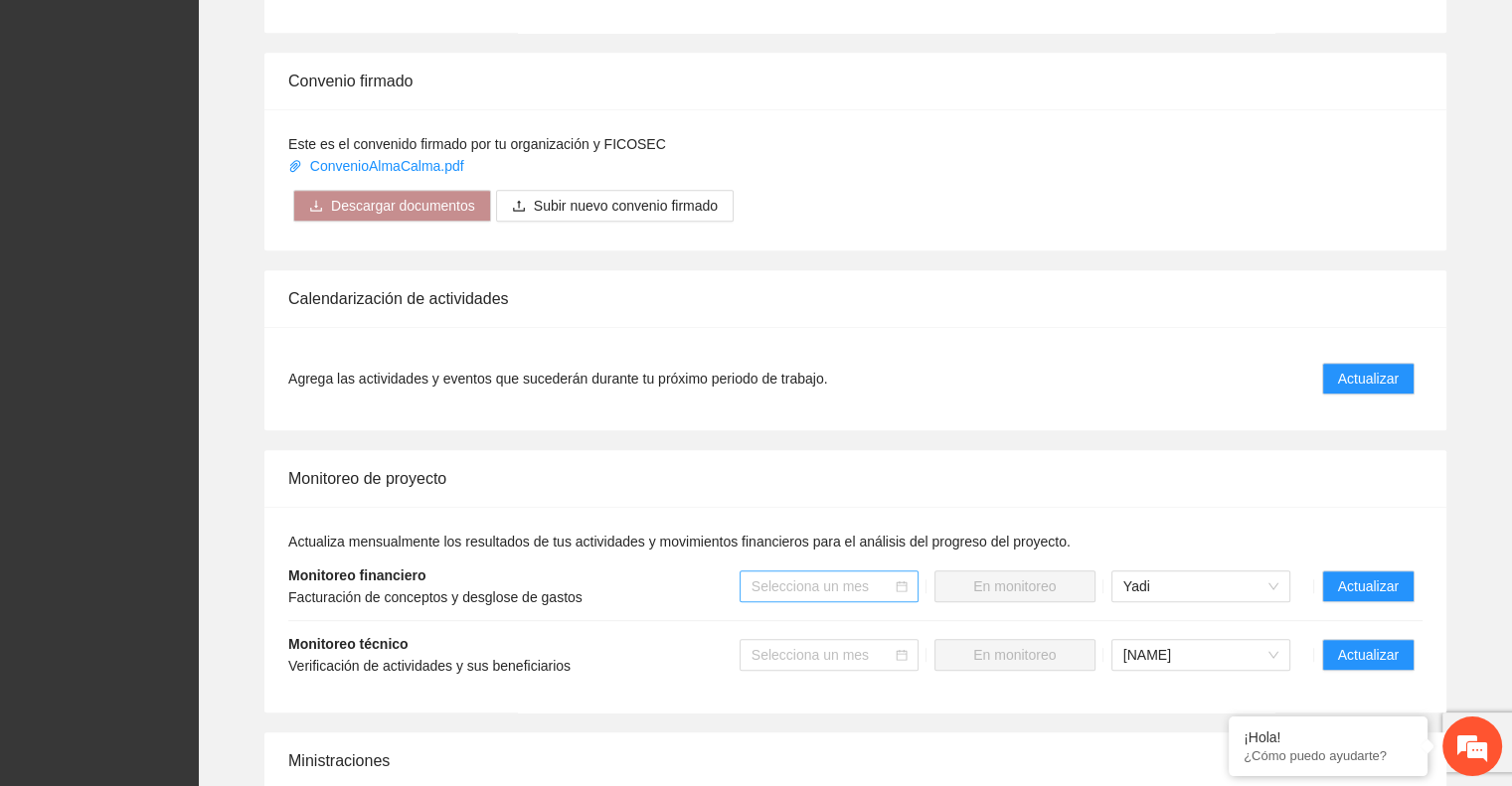 click at bounding box center (822, 586) 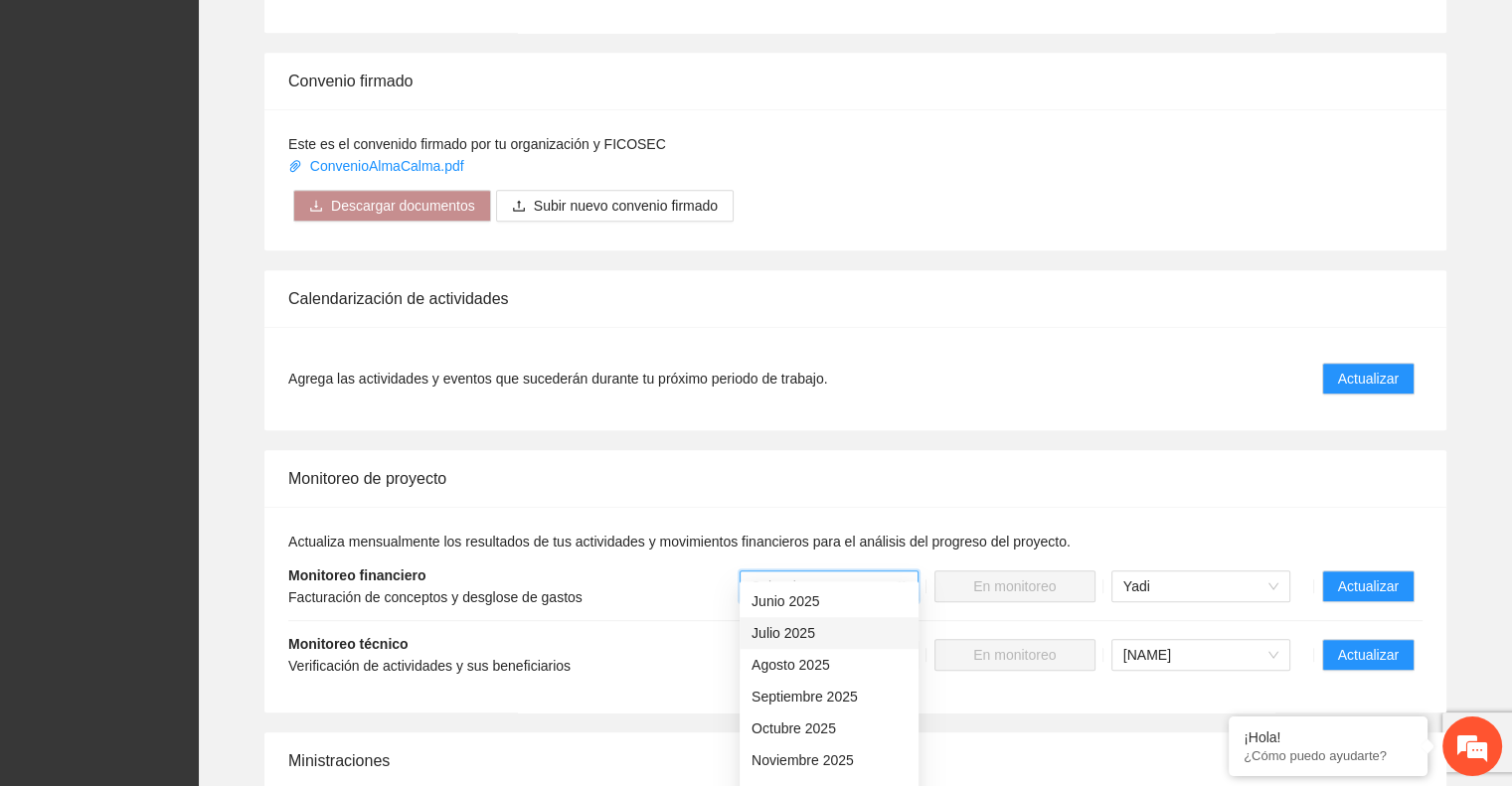 click on "Julio 2025" at bounding box center [829, 633] 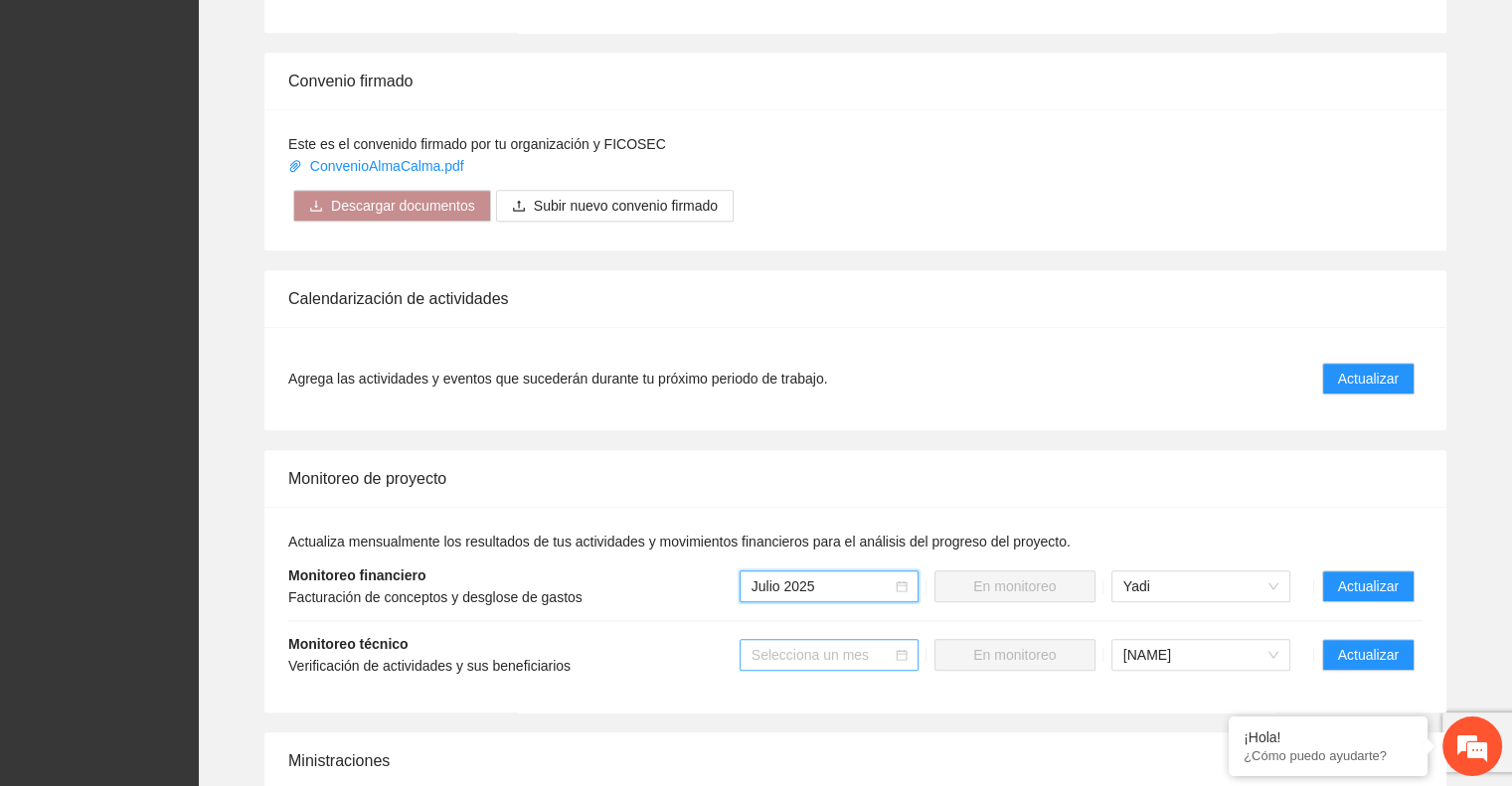 click at bounding box center [822, 655] 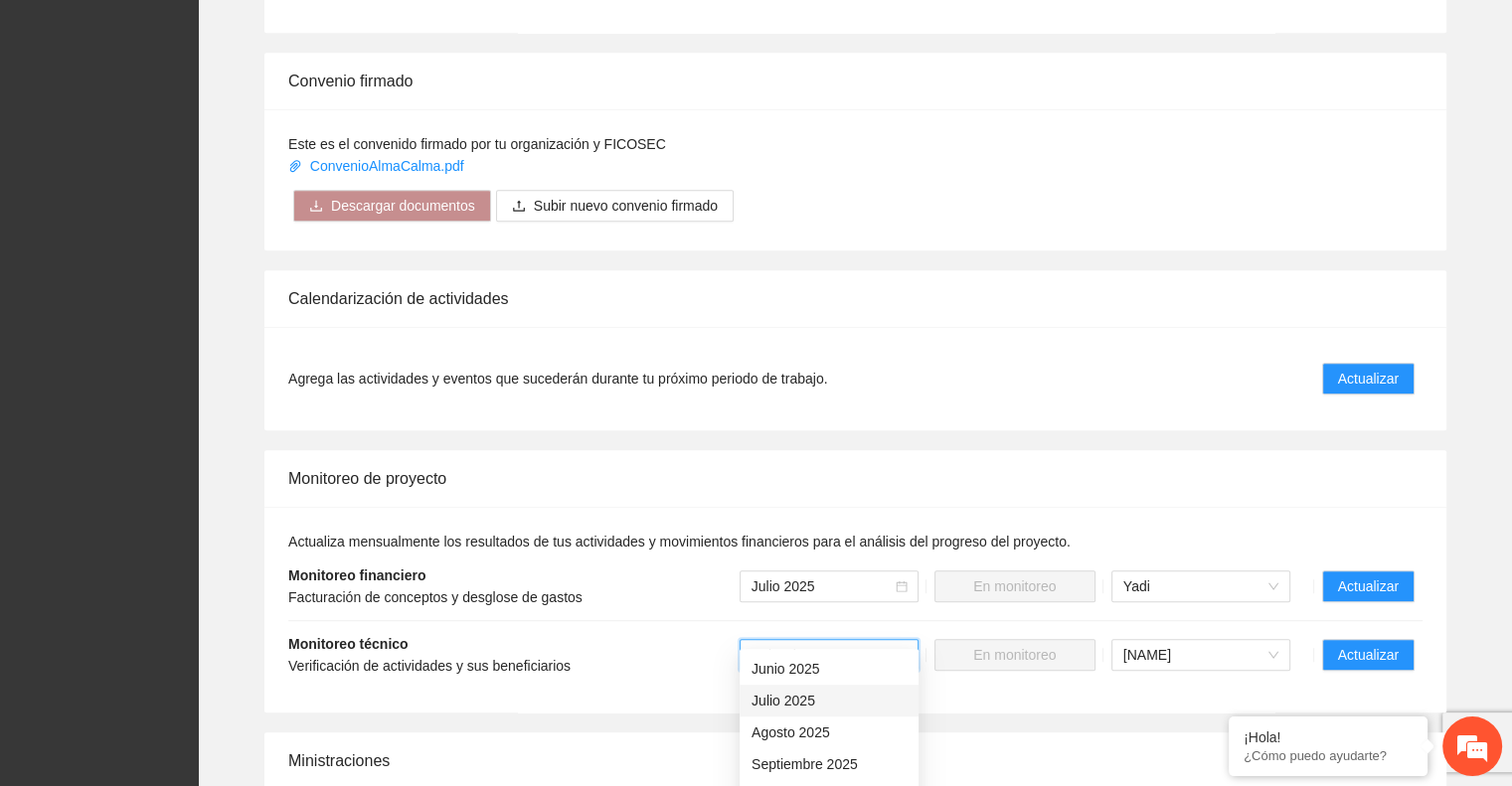 click on "Julio 2025" at bounding box center (829, 701) 